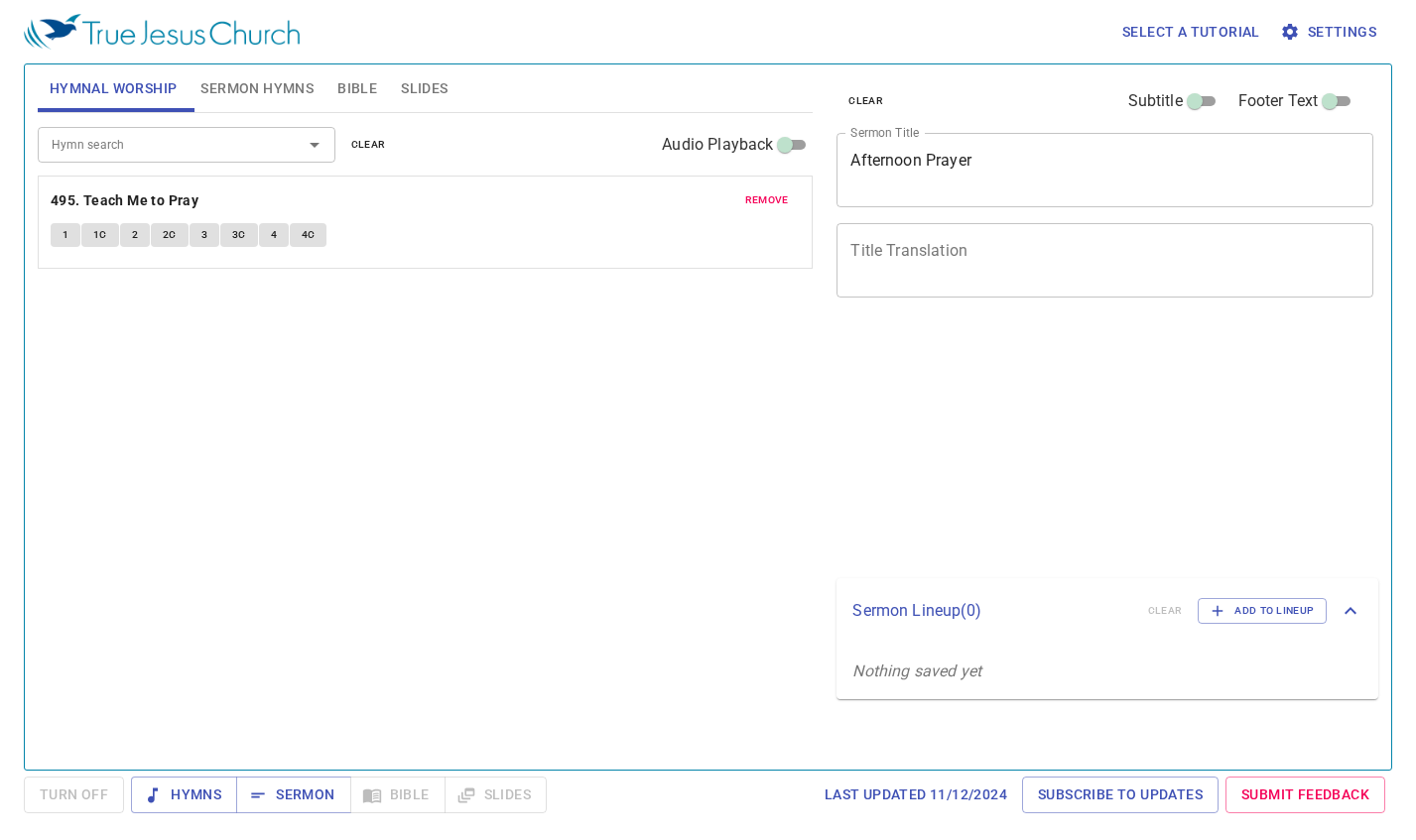 scroll, scrollTop: 0, scrollLeft: 0, axis: both 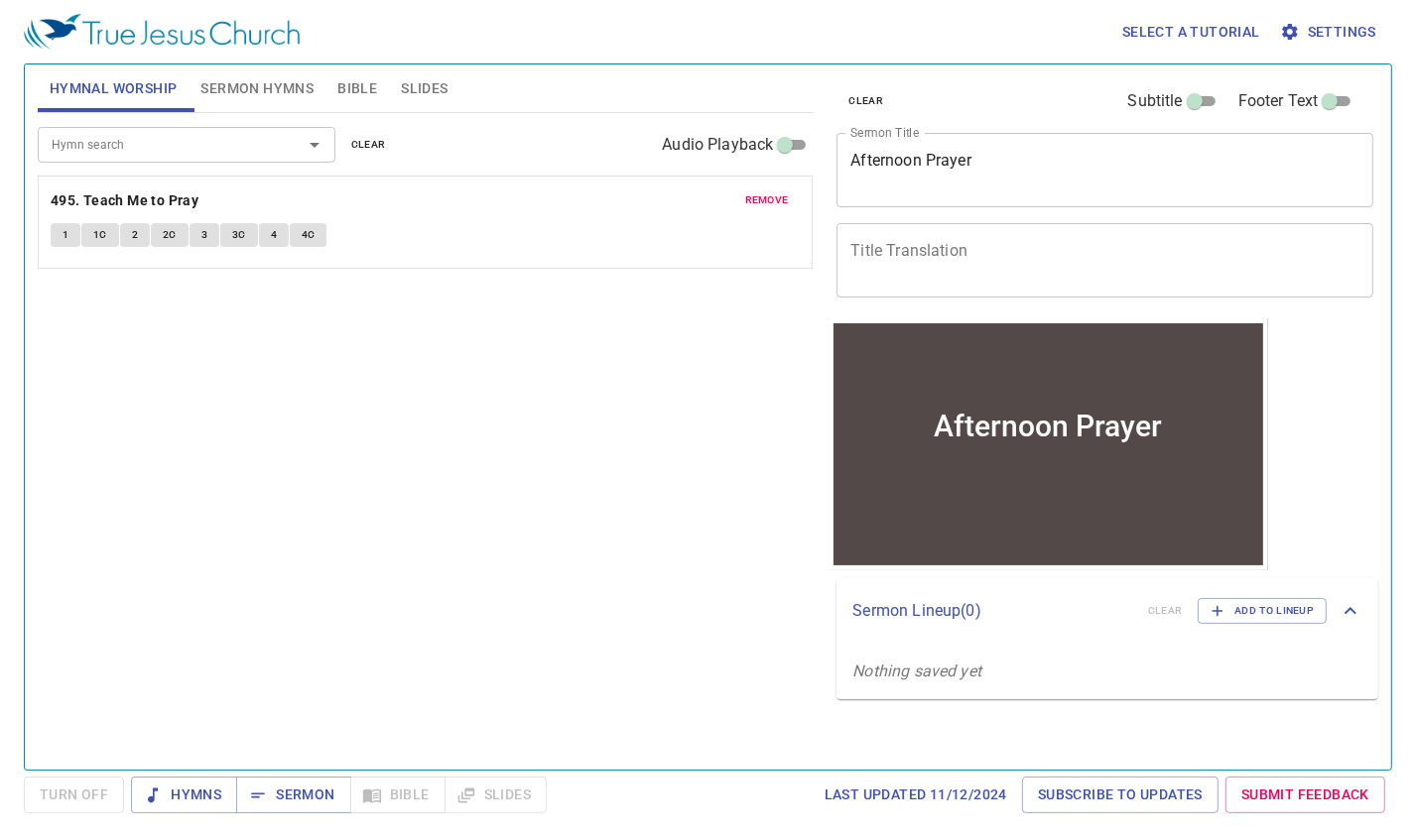 click on "remove" at bounding box center (767, 200) 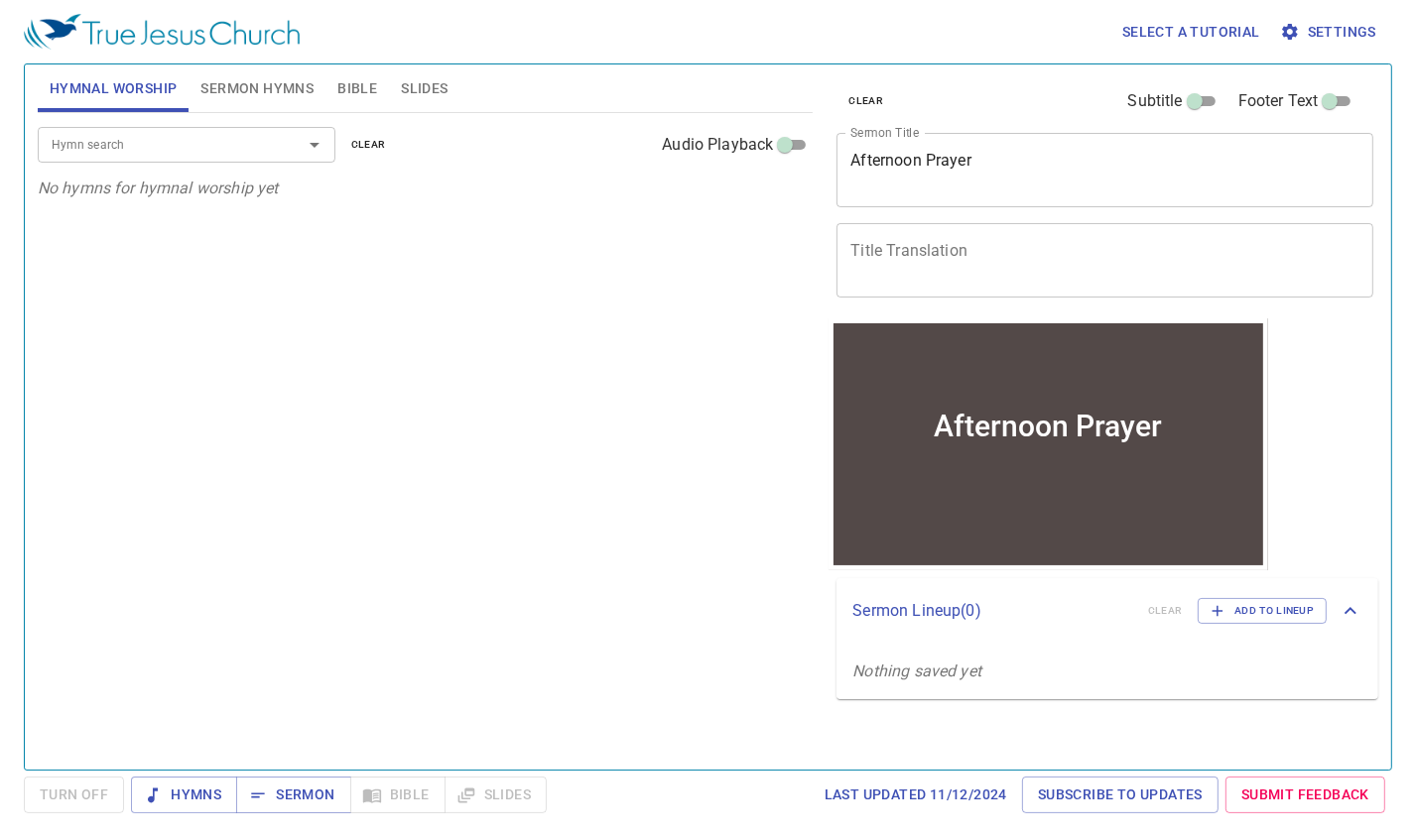 click on "Hymn search Hymn search   clear Audio Playback No hymns for hymnal worship yet" at bounding box center [426, 432] 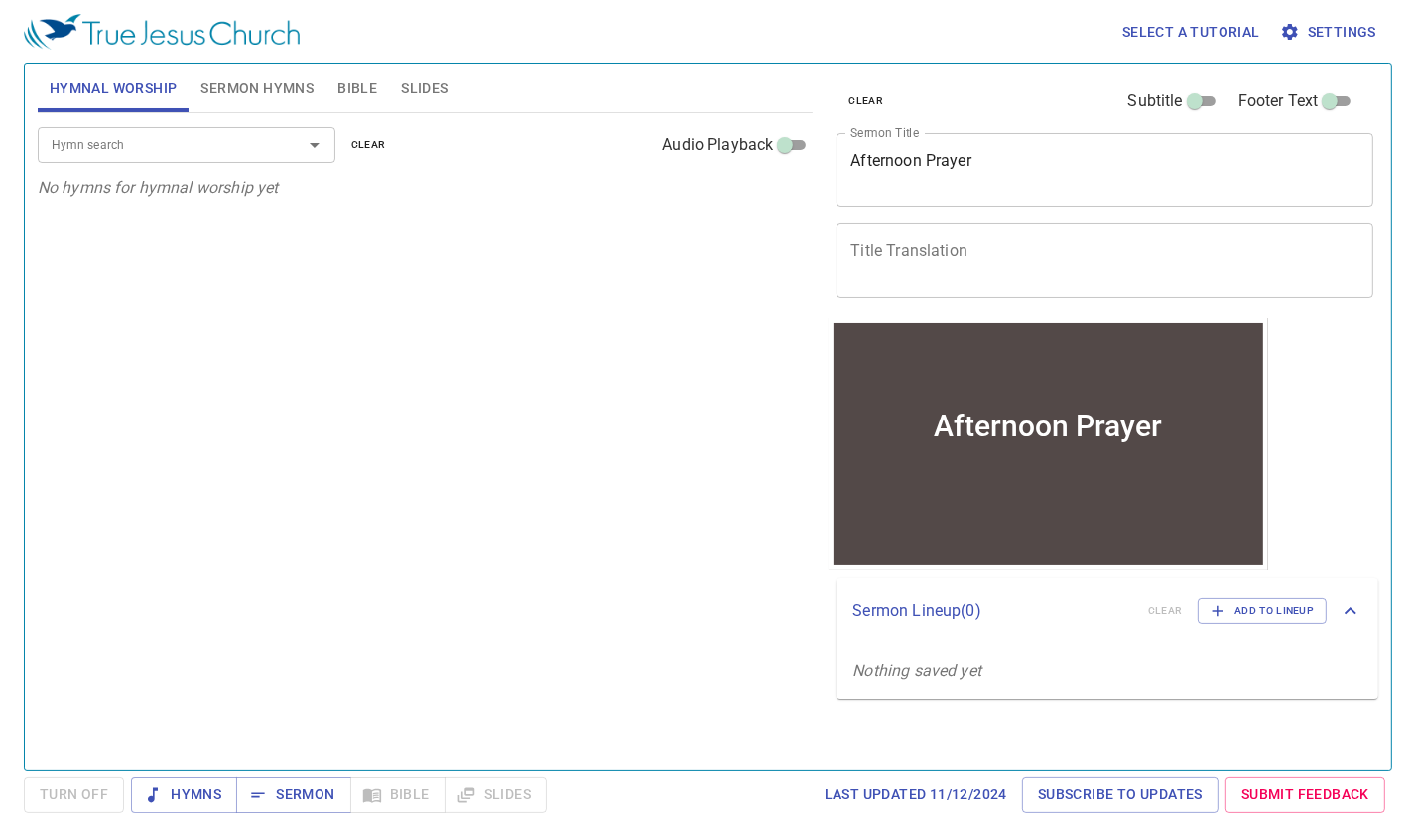 click on "Hymn search Hymn search   clear Audio Playback No hymns for hymnal worship yet" at bounding box center (426, 432) 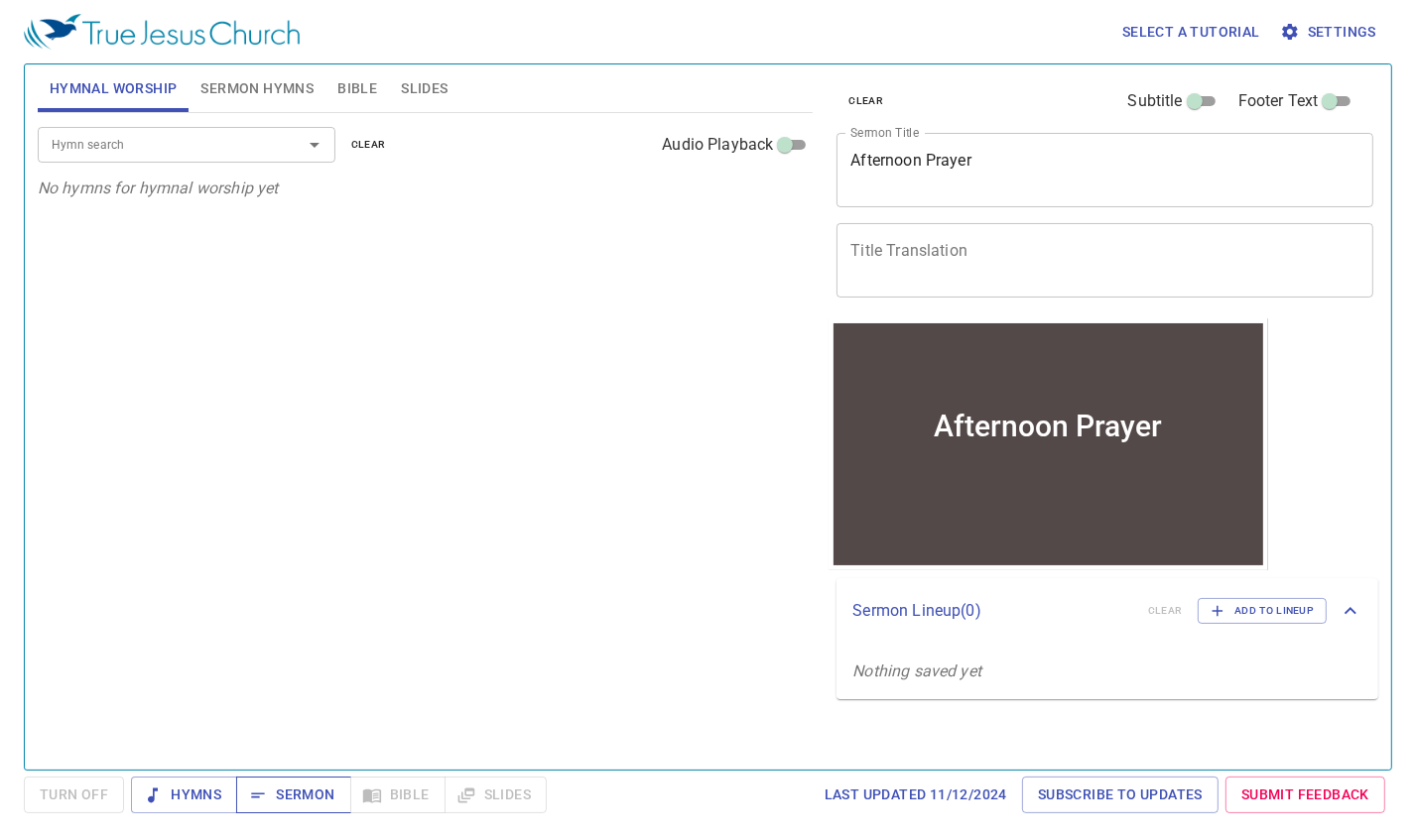 click on "Sermon" at bounding box center [184, 794] 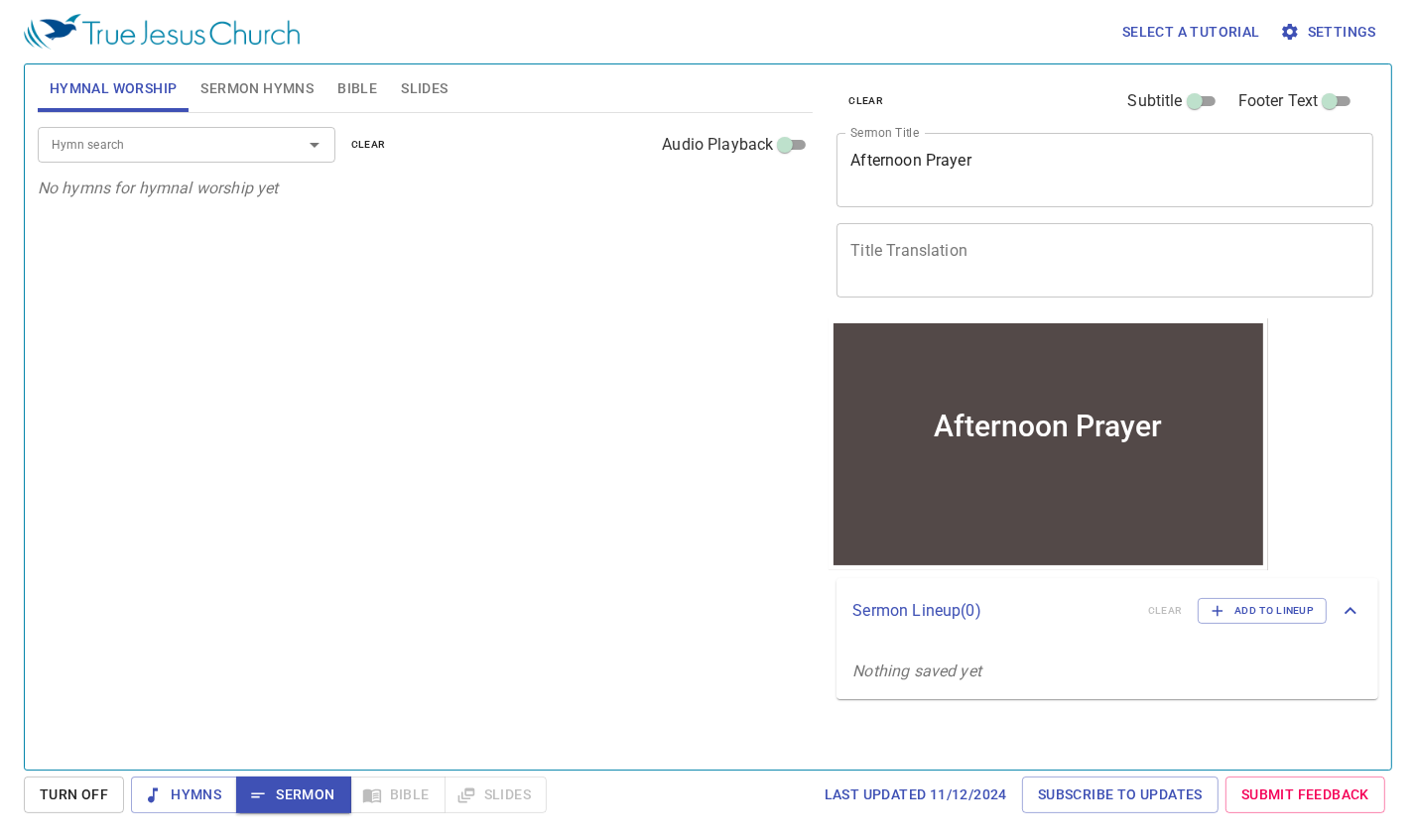 click on "Hymn search" at bounding box center [157, 144] 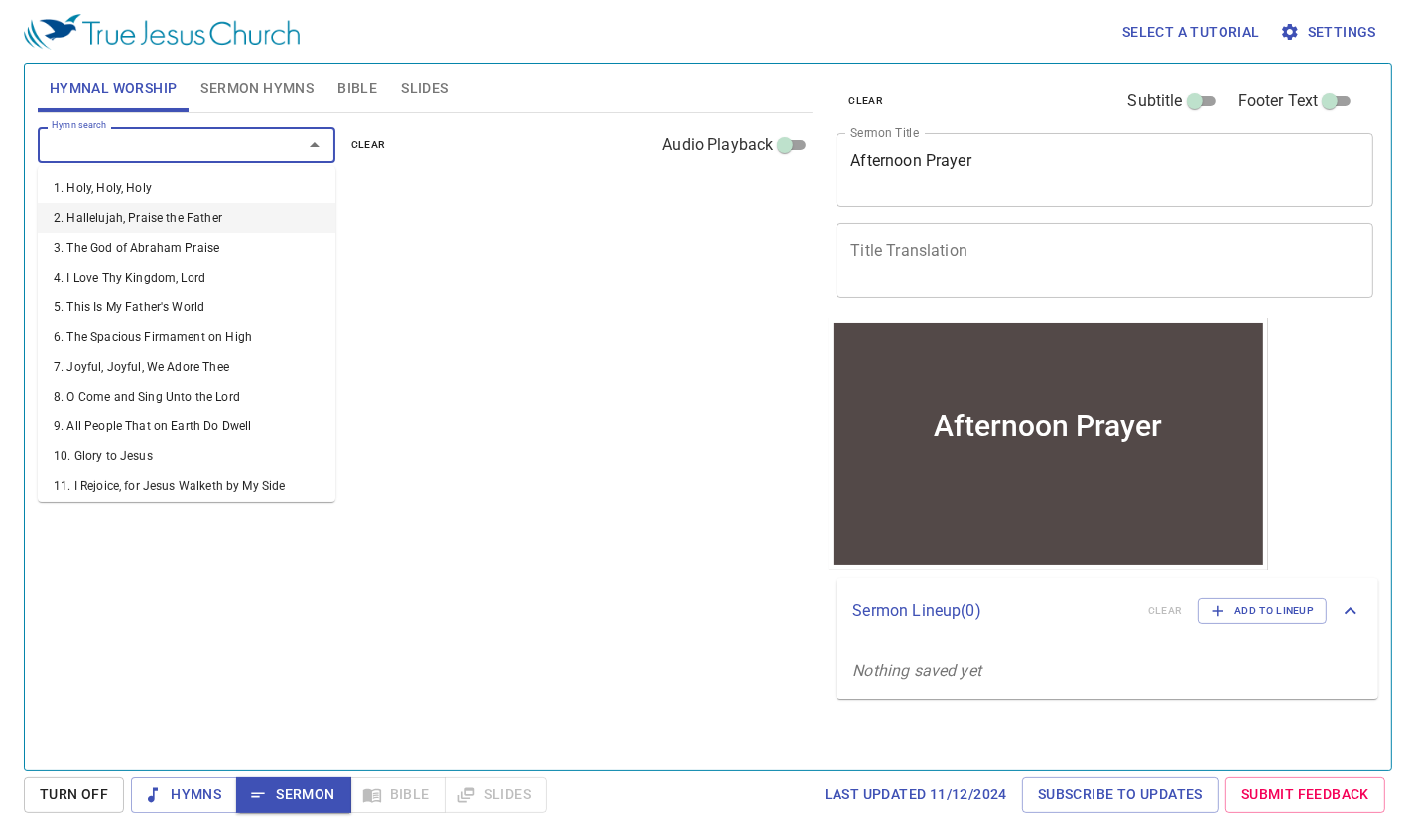 click on "Title Translation" at bounding box center [1104, 260] 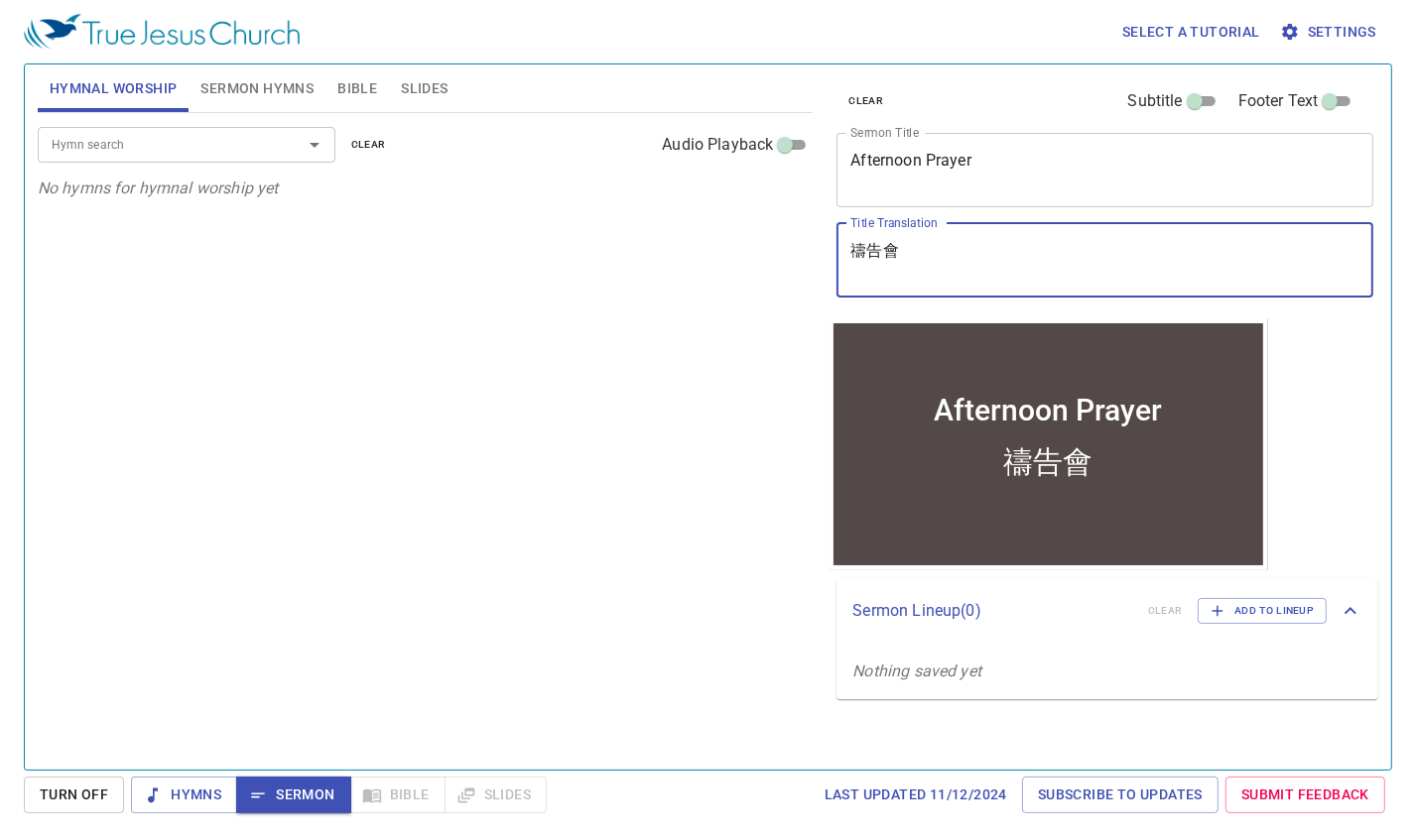drag, startPoint x: 917, startPoint y: 250, endPoint x: 847, endPoint y: 238, distance: 71.021124 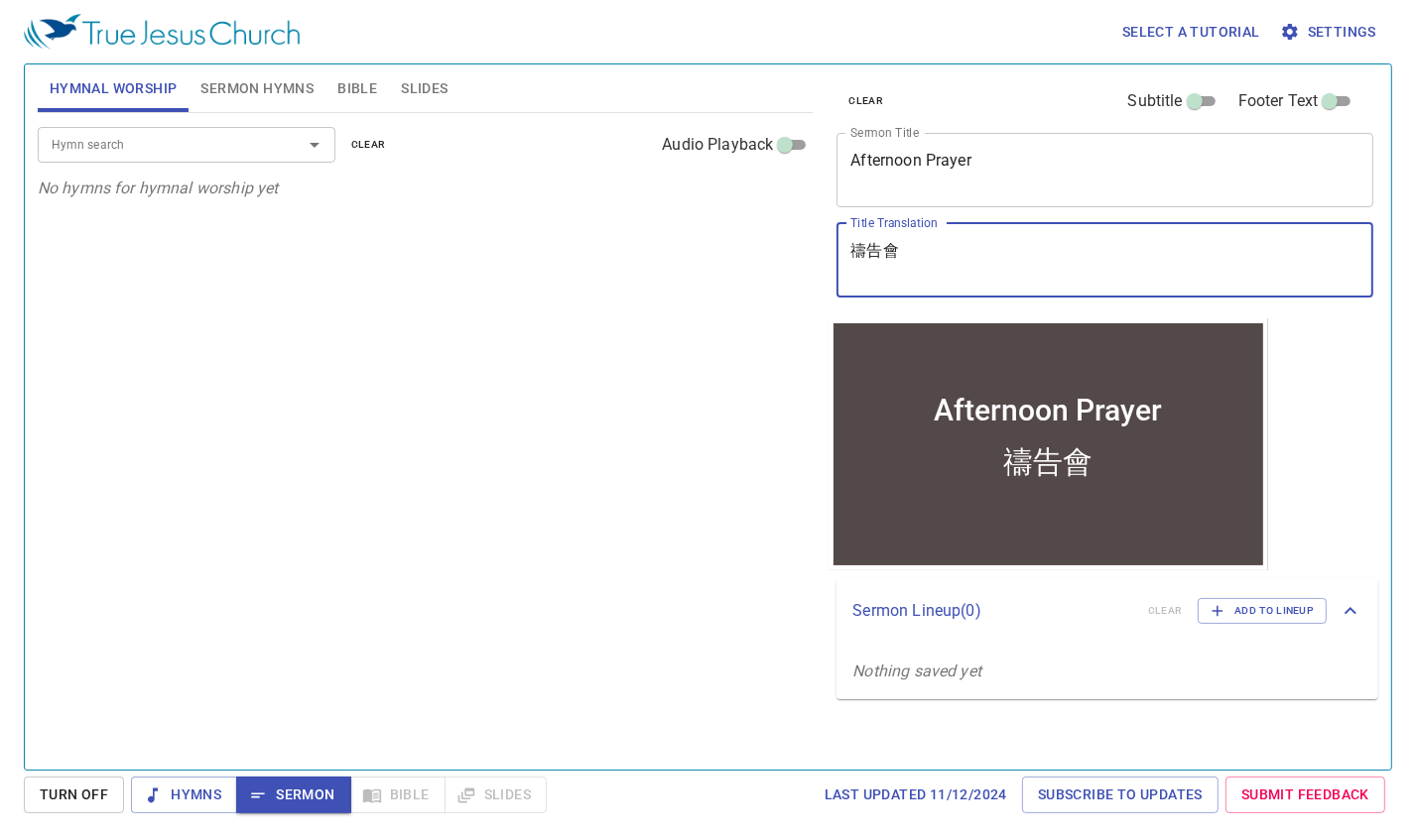 click on "禱告會 x Title Translation" at bounding box center (1104, 260) 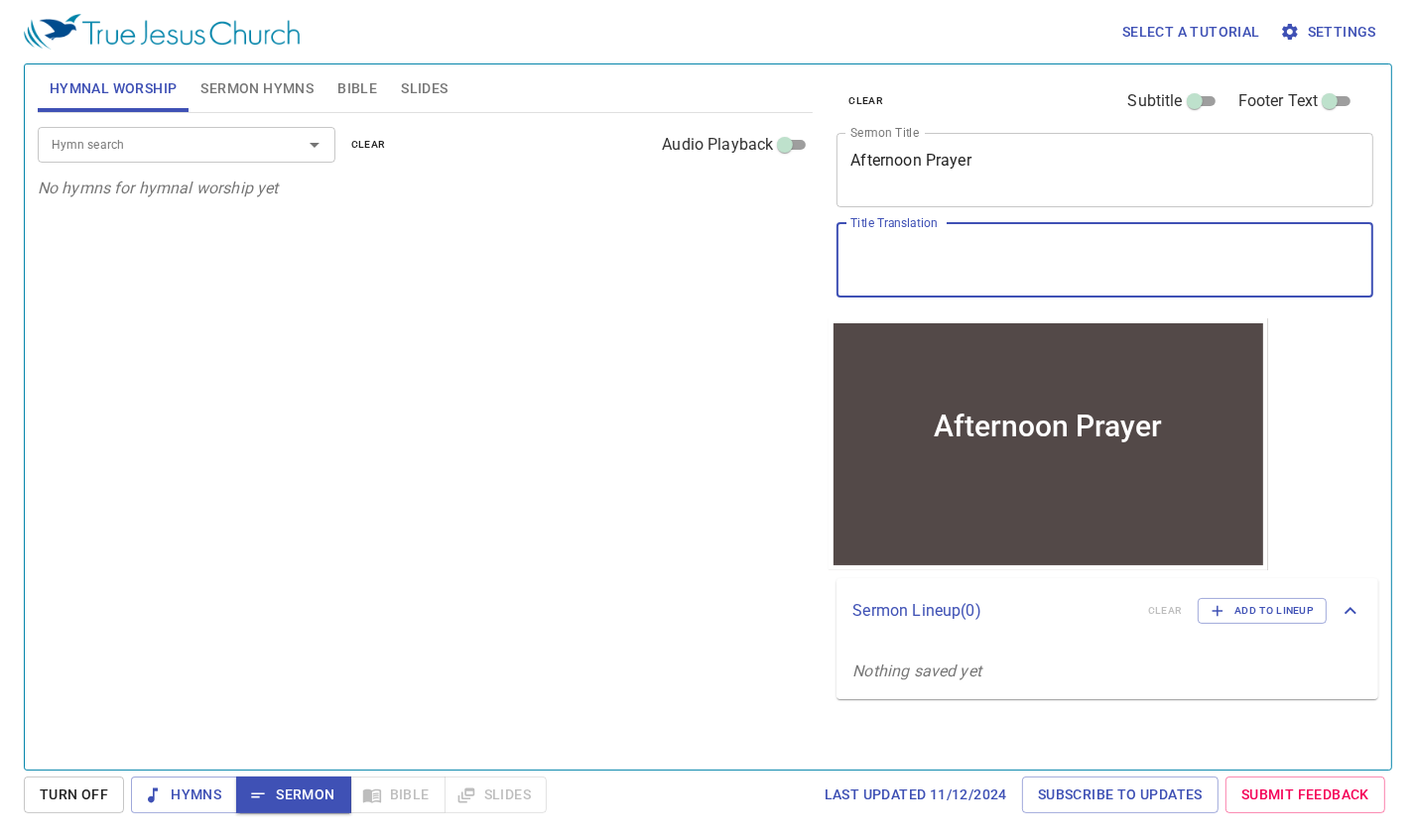 click on "Hymn search Hymn search   clear Audio Playback No hymns for hymnal worship yet" at bounding box center (426, 432) 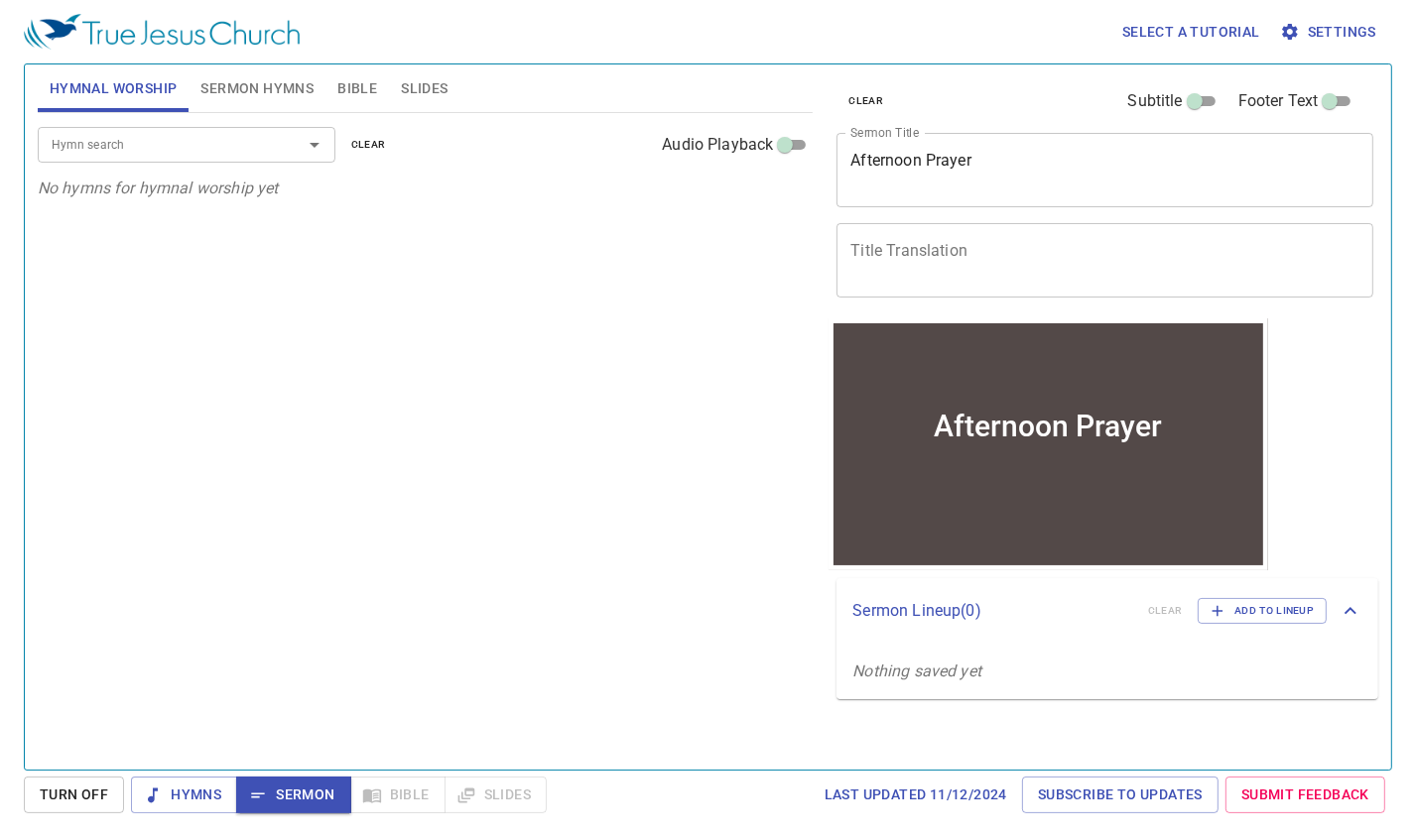 click on "Hymn search Hymn search   clear Audio Playback No hymns for hymnal worship yet" at bounding box center (426, 432) 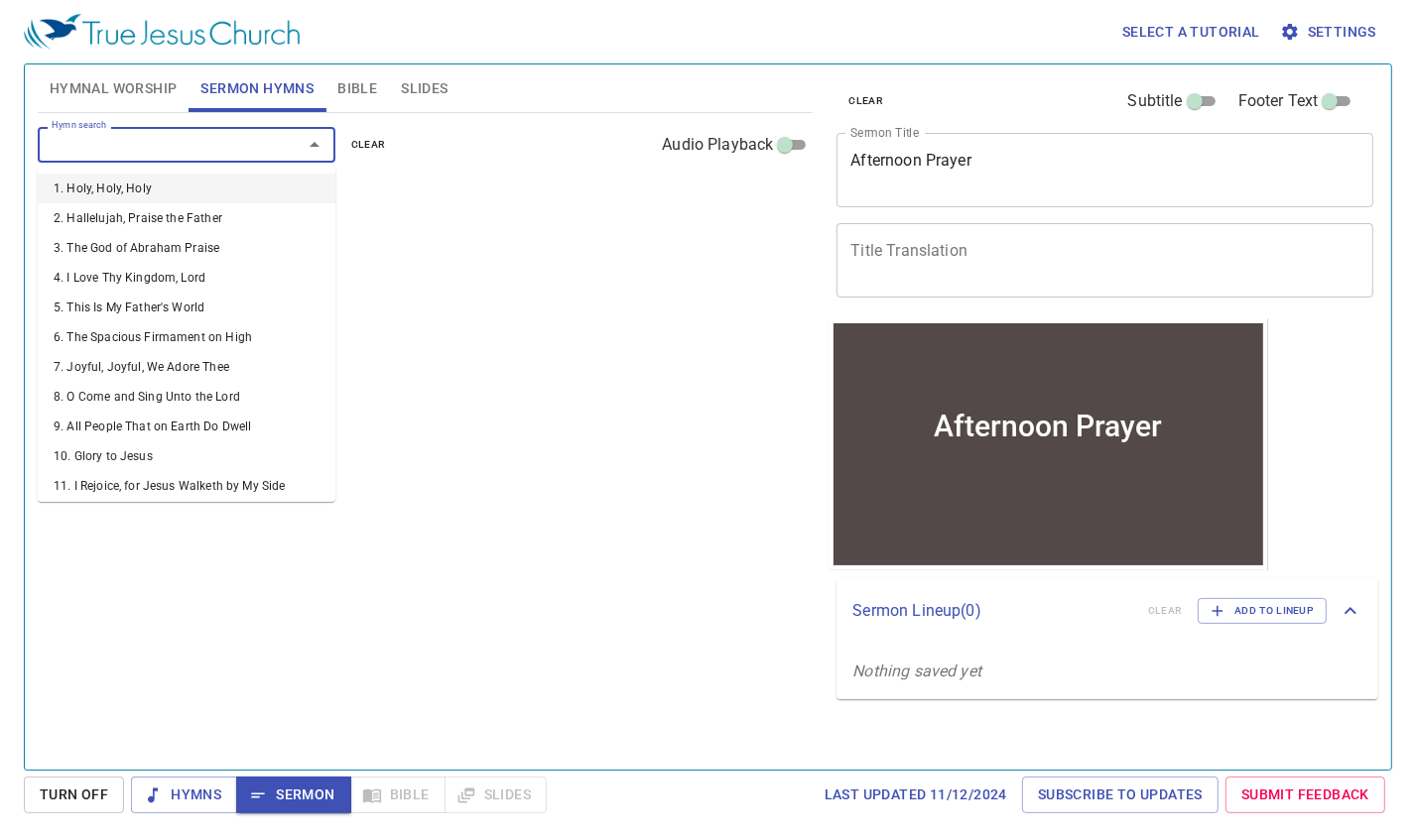 click on "Hymn search" at bounding box center [157, 144] 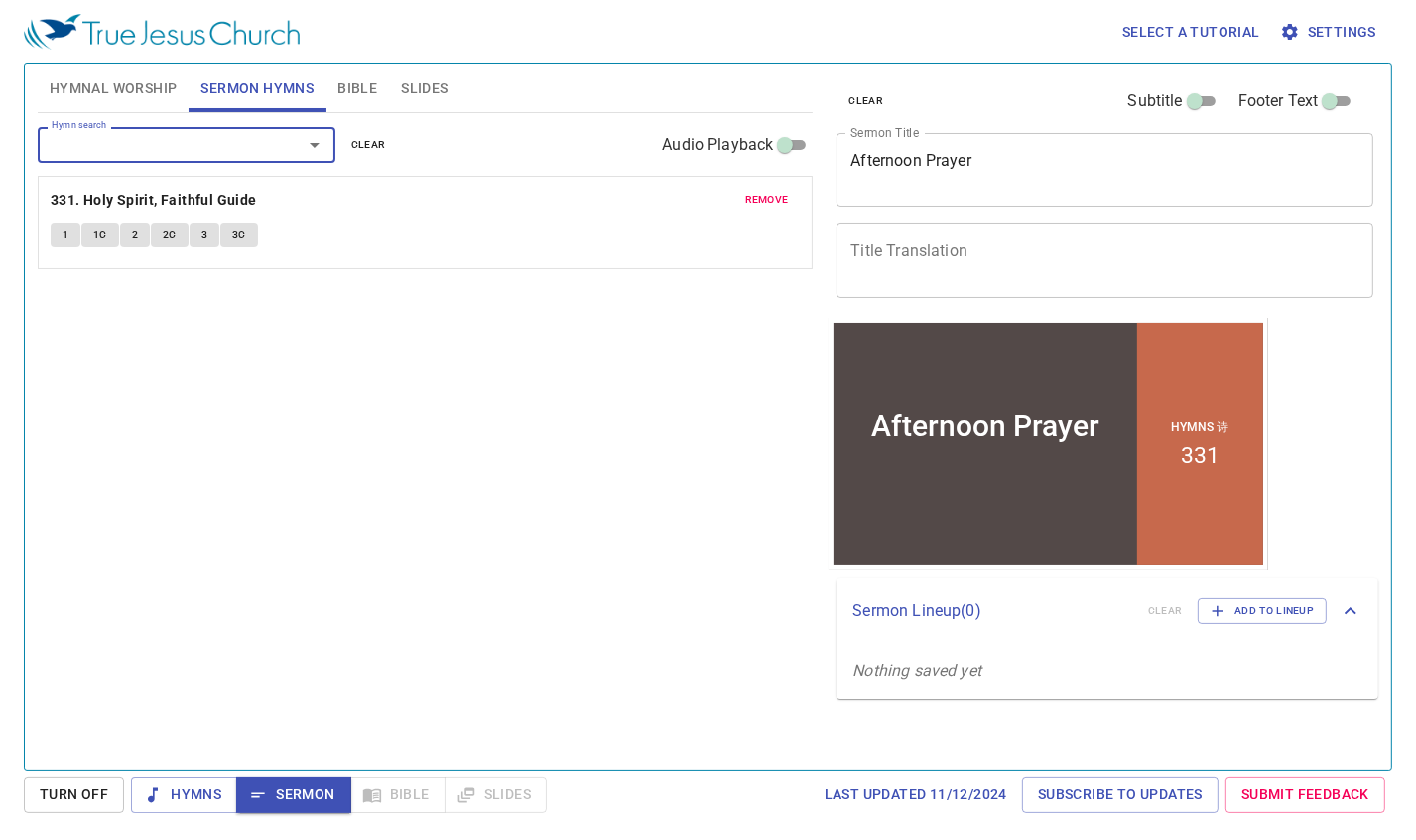 click on "Hymn search Hymn search   clear Audio Playback remove 331. Holy Spirit, Faithful Guide   1 1C 2 2C 3 3C" at bounding box center [426, 432] 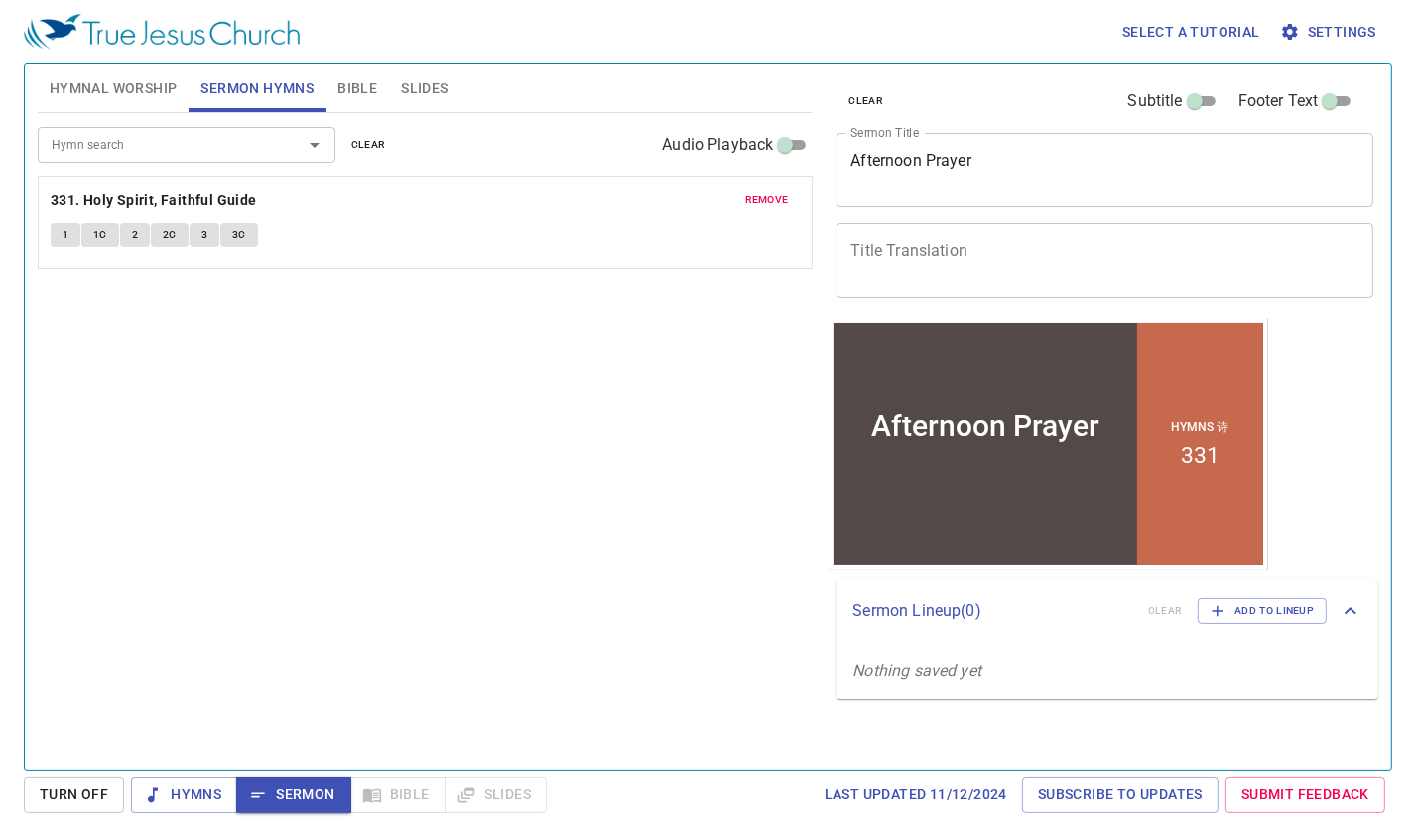 click on "1" at bounding box center (65, 235) 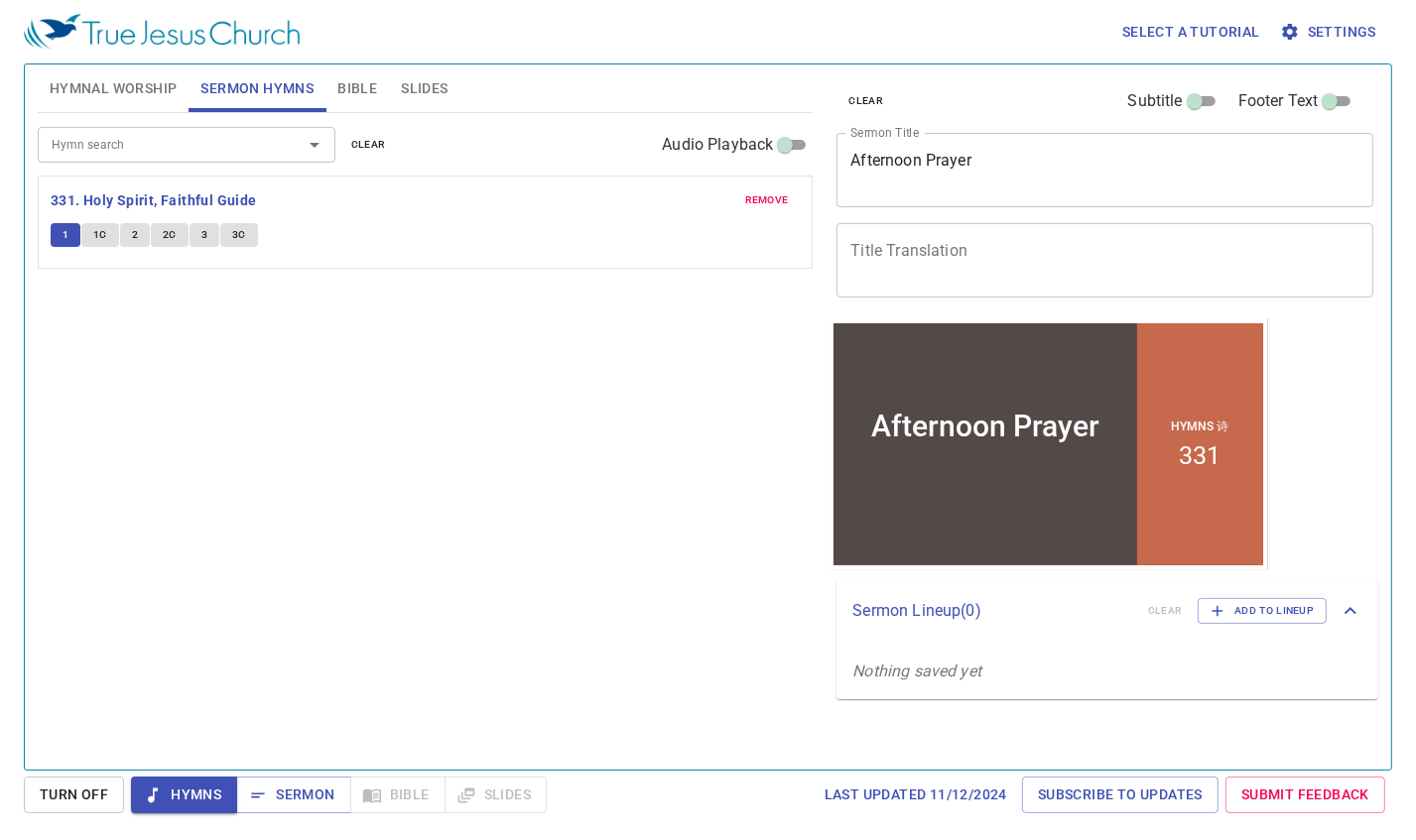 click on "Hymn search Hymn search   clear Audio Playback remove 331. Holy Spirit, Faithful Guide   1 1C 2 2C 3 3C" at bounding box center (426, 432) 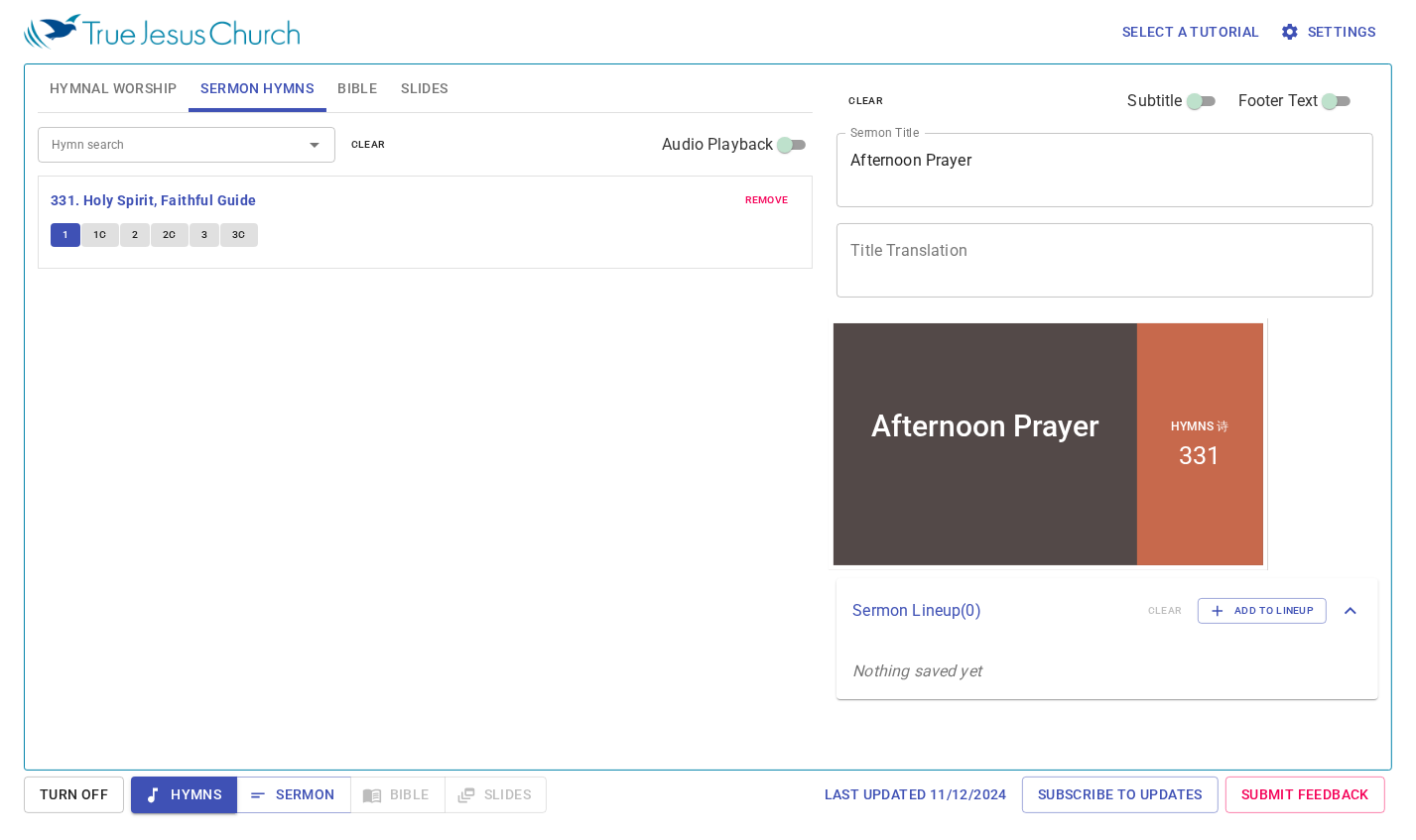 click on "1C" at bounding box center (100, 235) 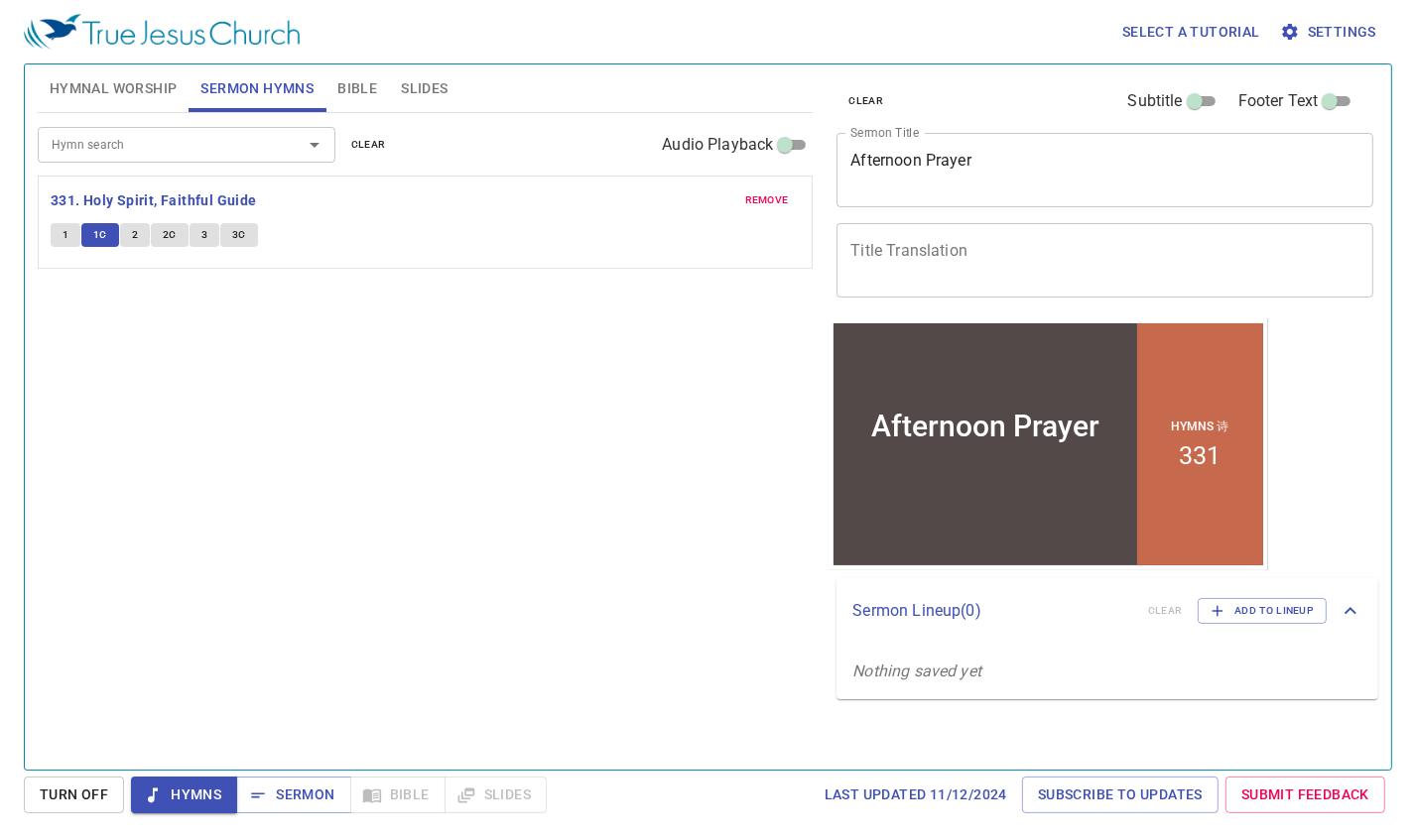click on "2" at bounding box center [135, 235] 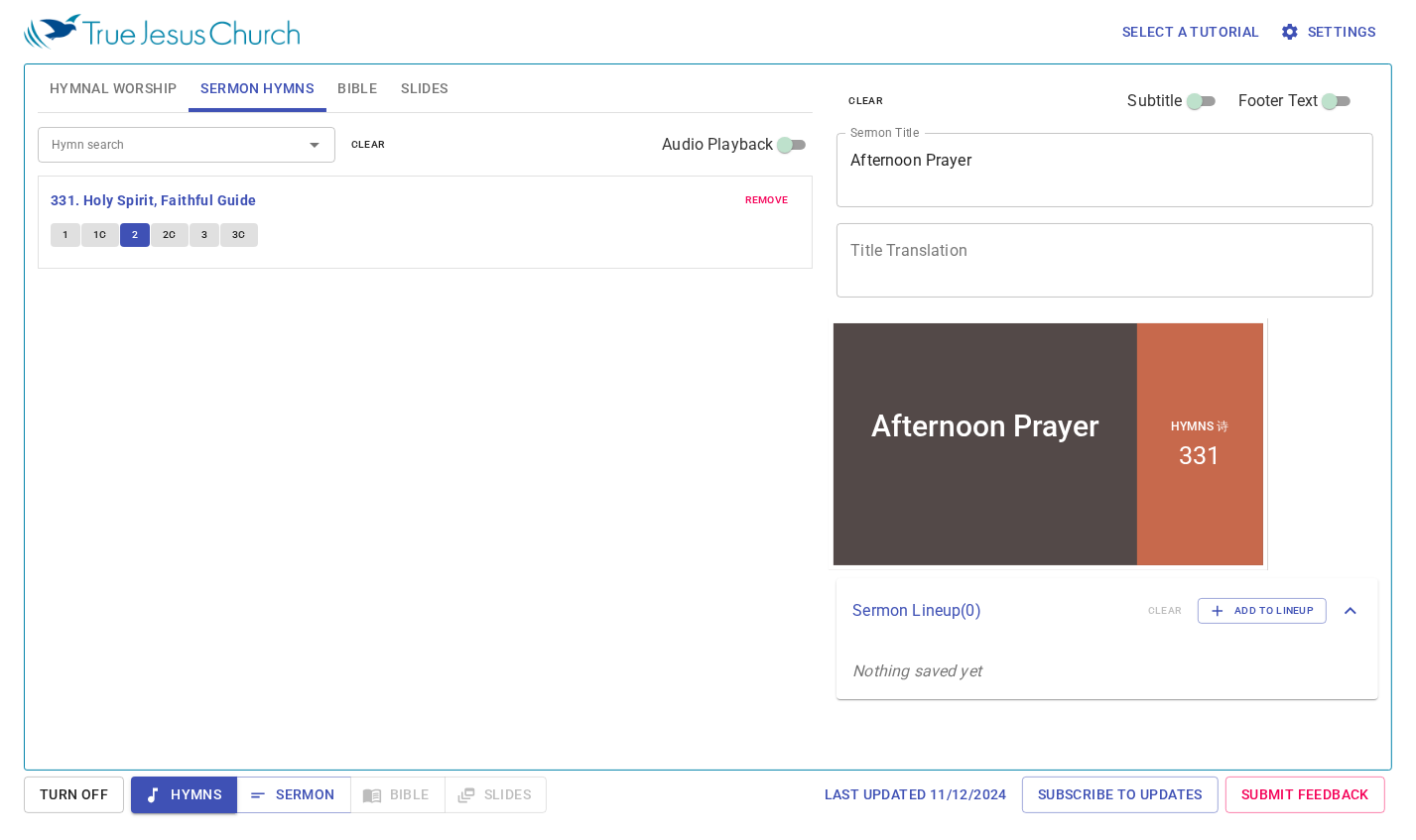 click on "Hymn search Hymn search   clear Audio Playback remove 331. Holy Spirit, Faithful Guide   1 1C 2 2C 3 3C" at bounding box center [426, 432] 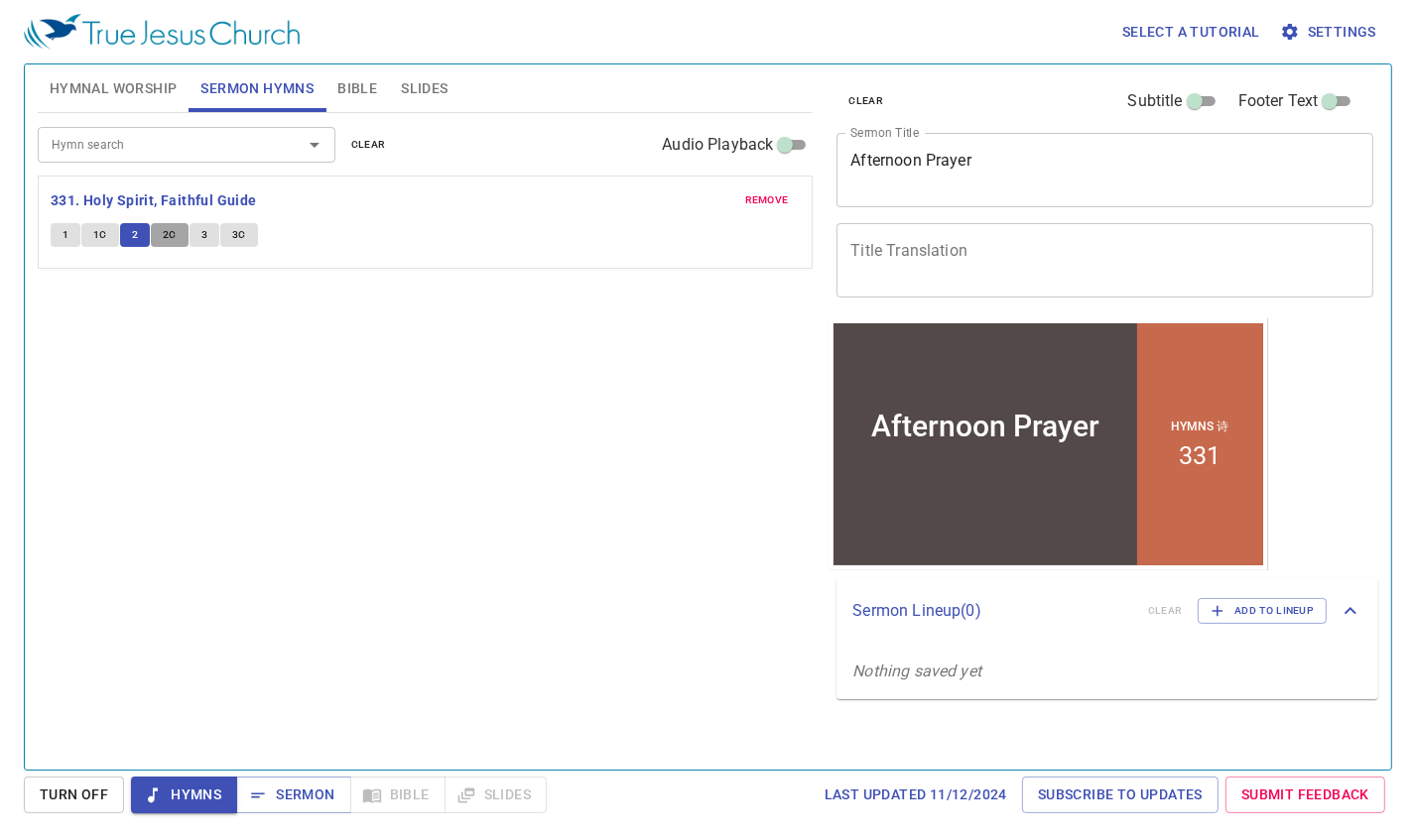click on "2C" at bounding box center (65, 235) 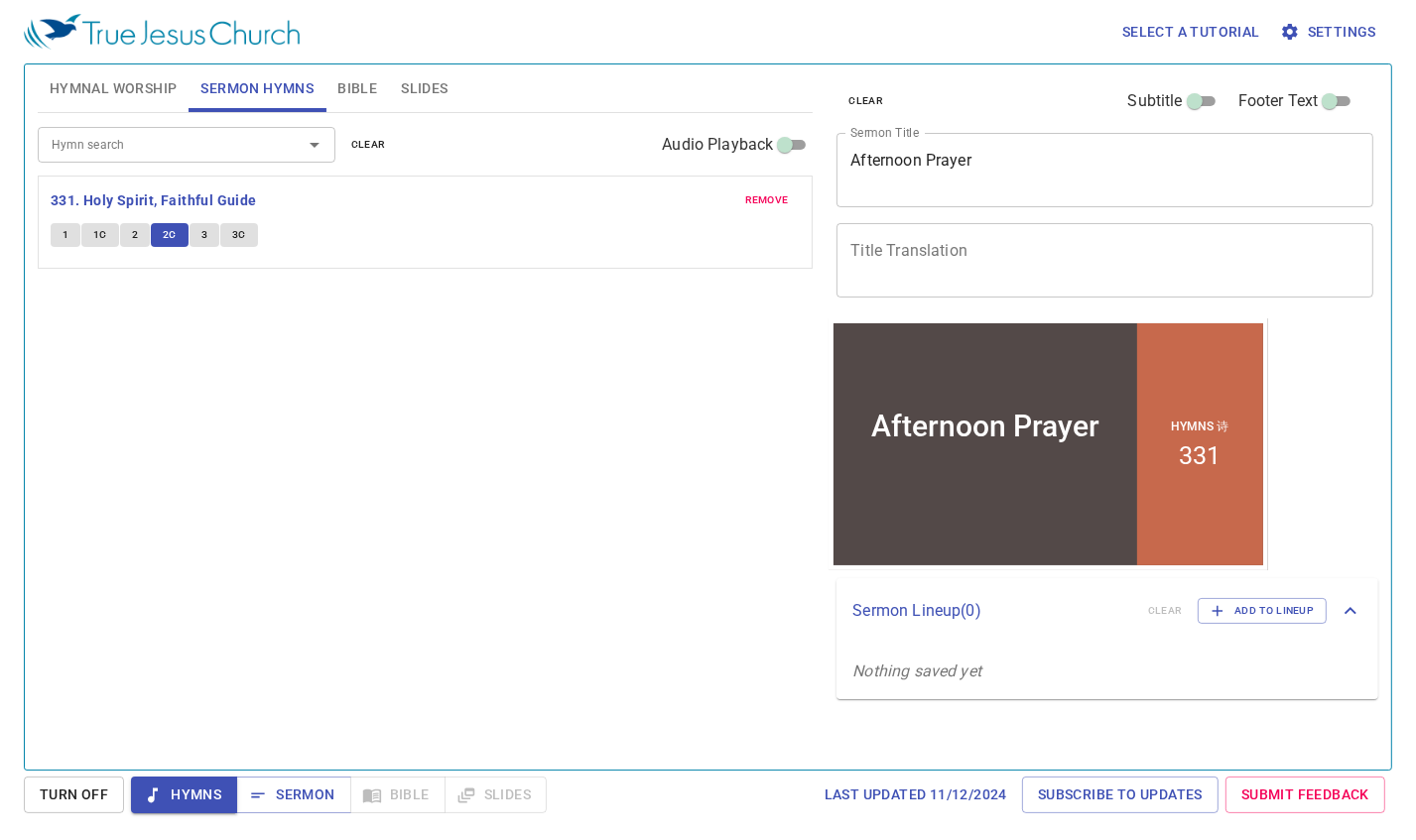click on "Hymn search Hymn search   clear Audio Playback remove 331. Holy Spirit, Faithful Guide   1 1C 2 2C 3 3C" at bounding box center (426, 432) 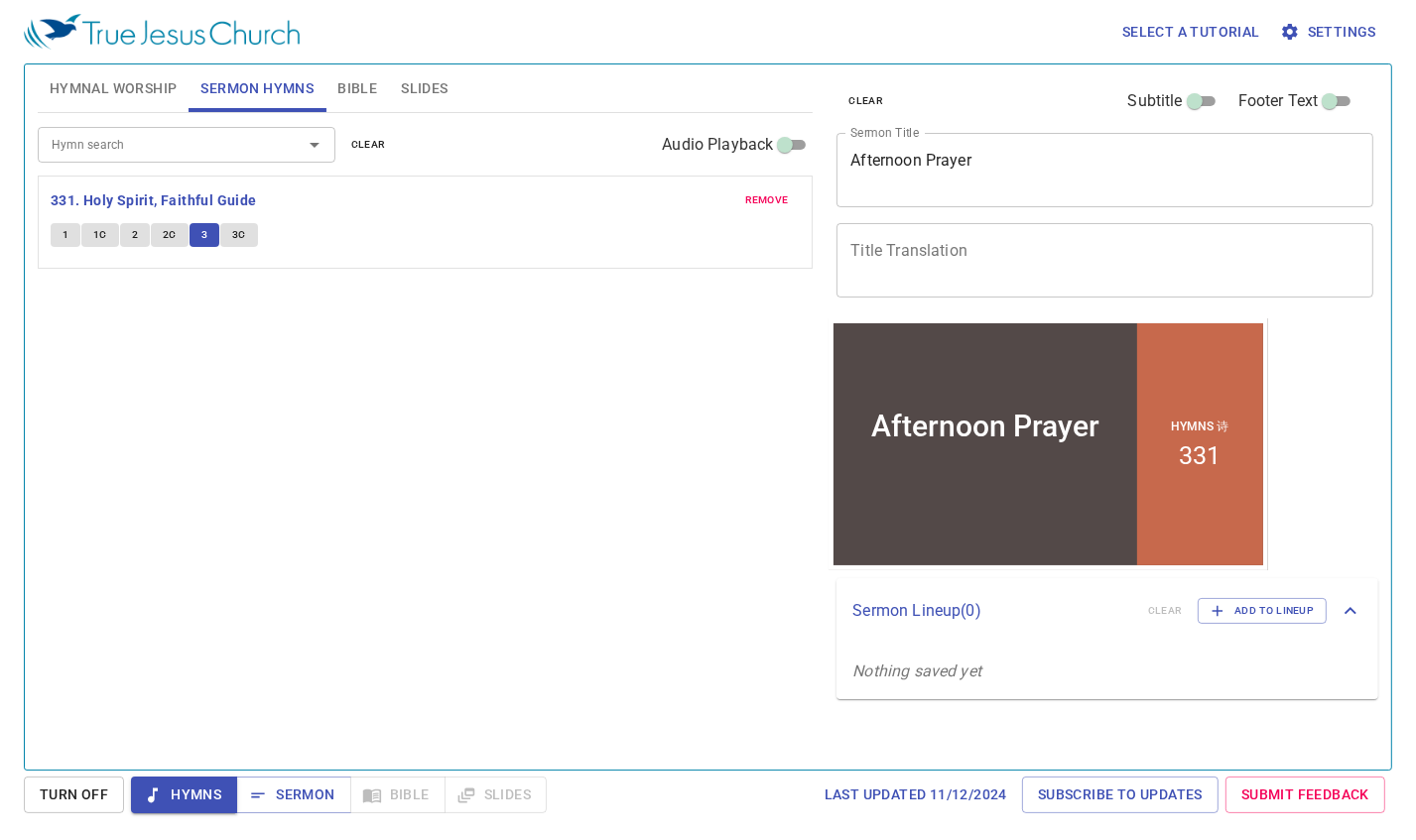 click on "Hymn search Hymn search   clear Audio Playback remove 331. Holy Spirit, Faithful Guide   1 1C 2 2C 3 3C" at bounding box center [426, 432] 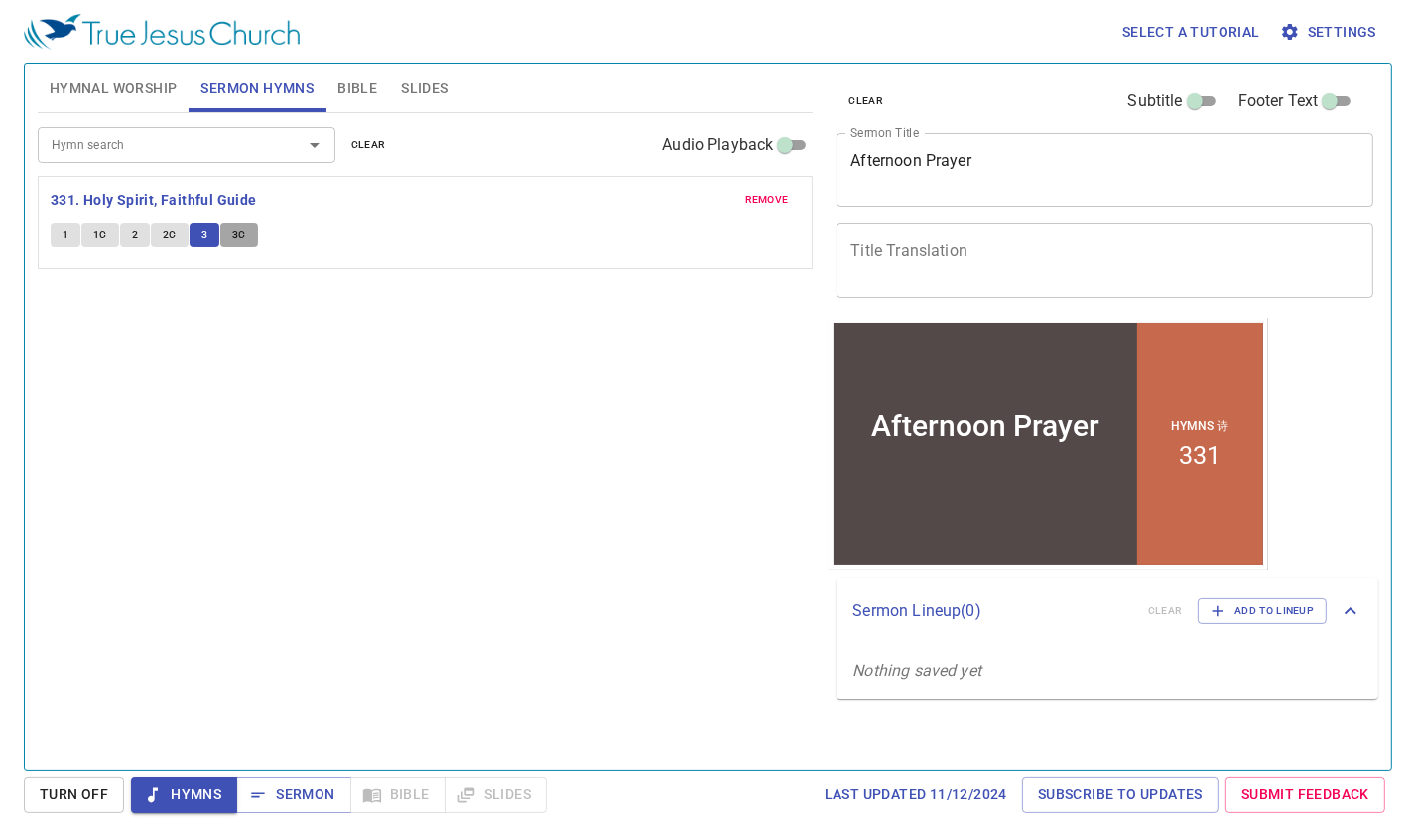 click on "3C" at bounding box center (239, 235) 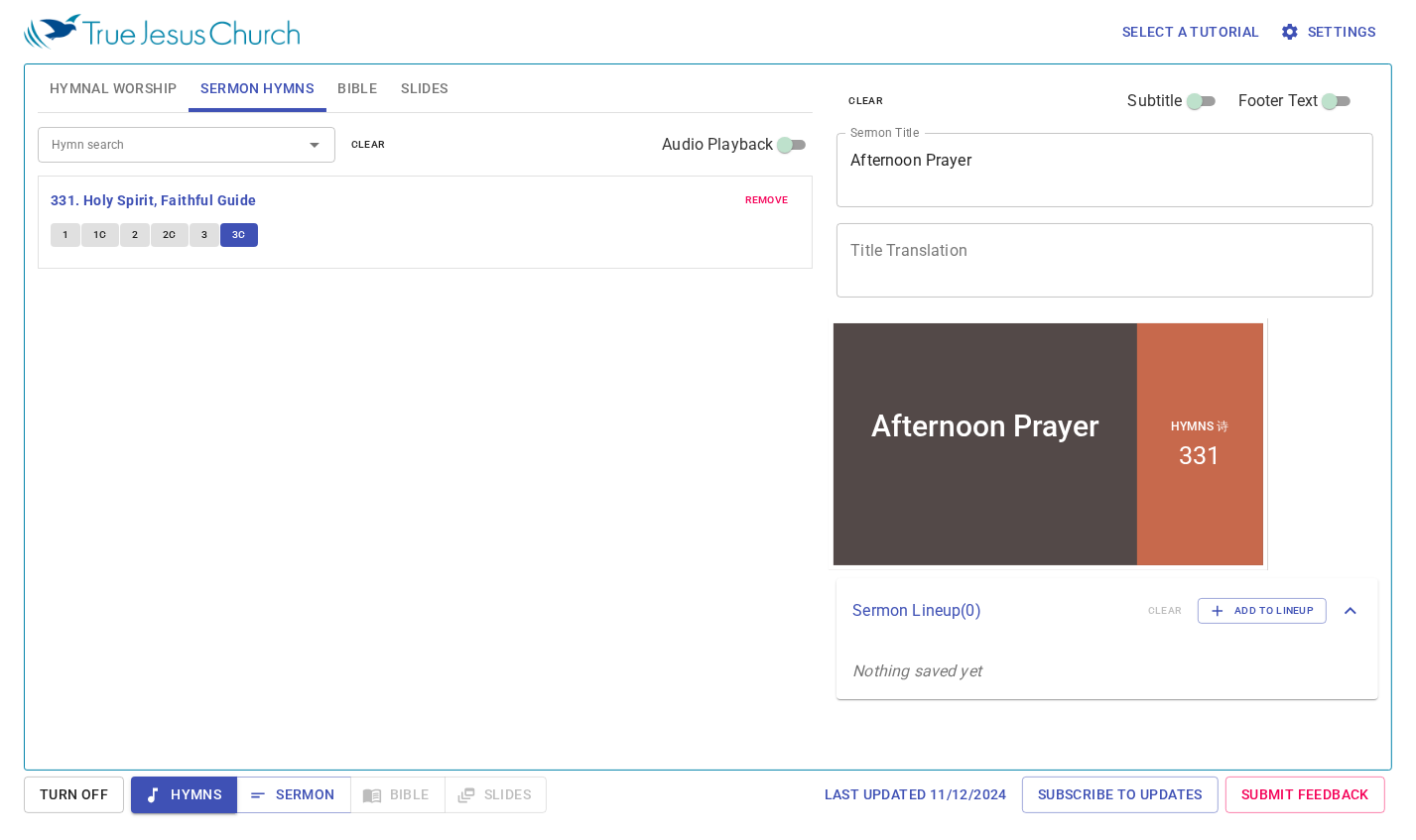 click on "Hymn search Hymn search   clear Audio Playback remove 331. Holy Spirit, Faithful Guide   1 1C 2 2C 3 3C" at bounding box center [426, 432] 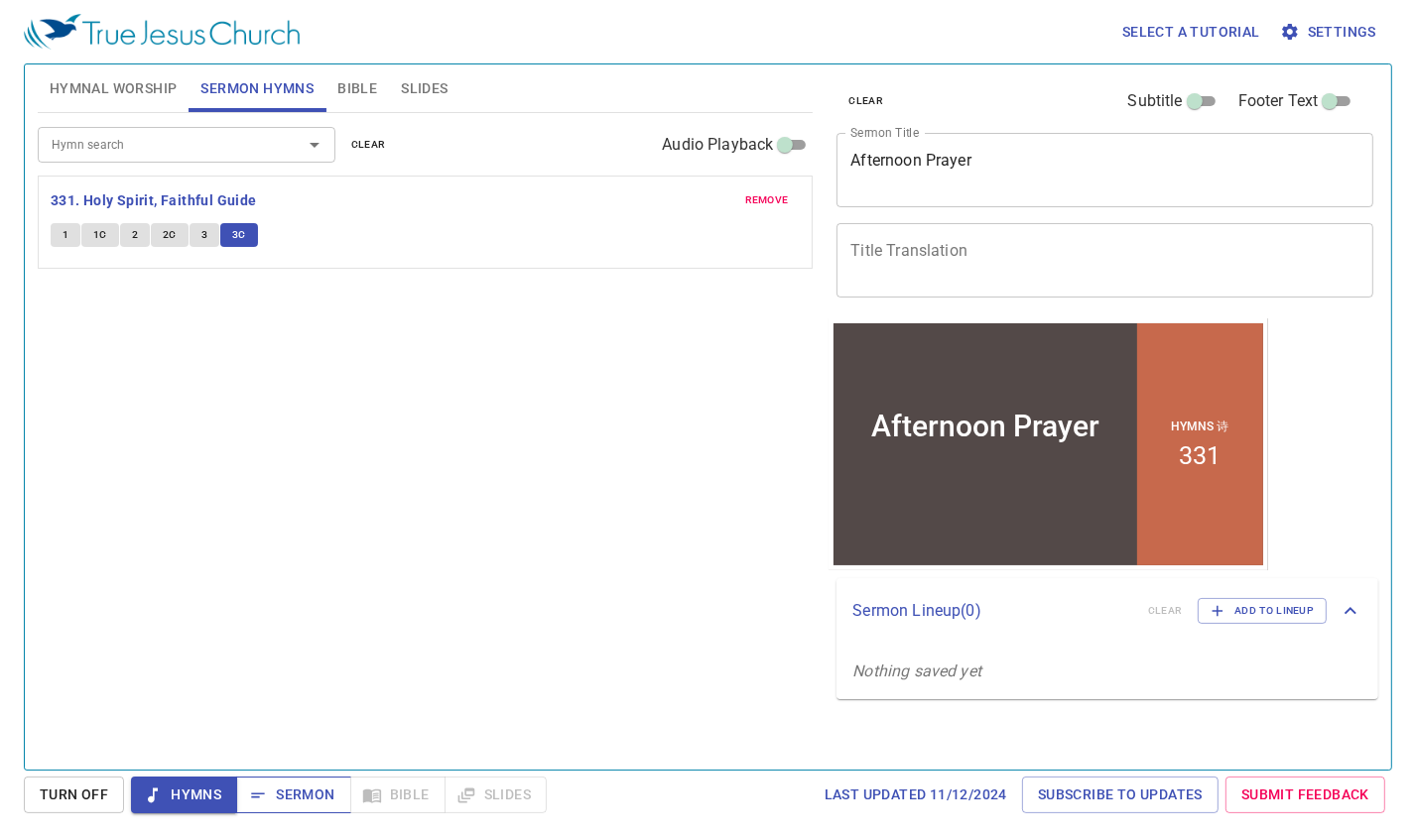 click on "Sermon" at bounding box center [293, 794] 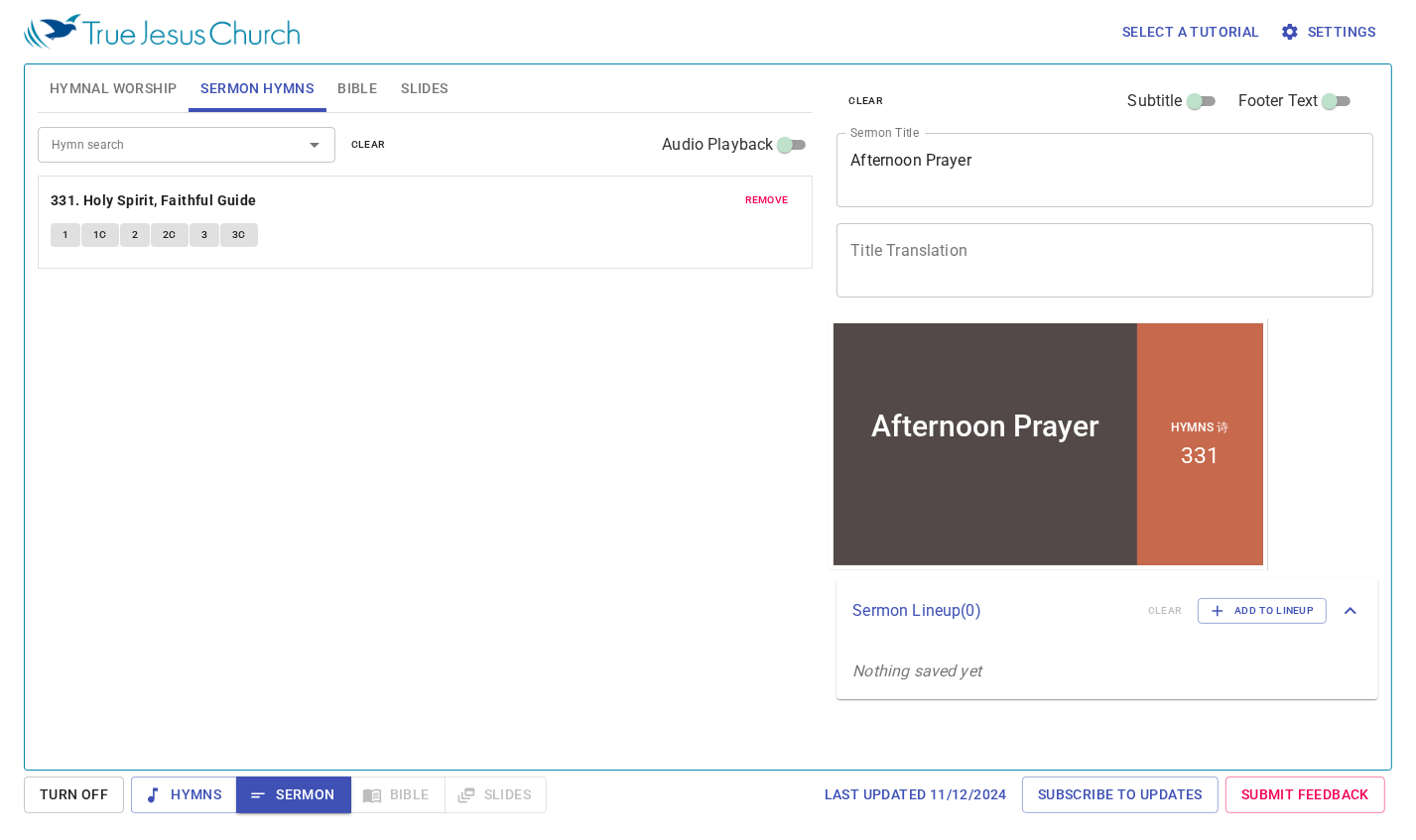 click on "Hymn search Hymn search   clear Audio Playback remove 331. Holy Spirit, Faithful Guide   1 1C 2 2C 3 3C" at bounding box center [426, 432] 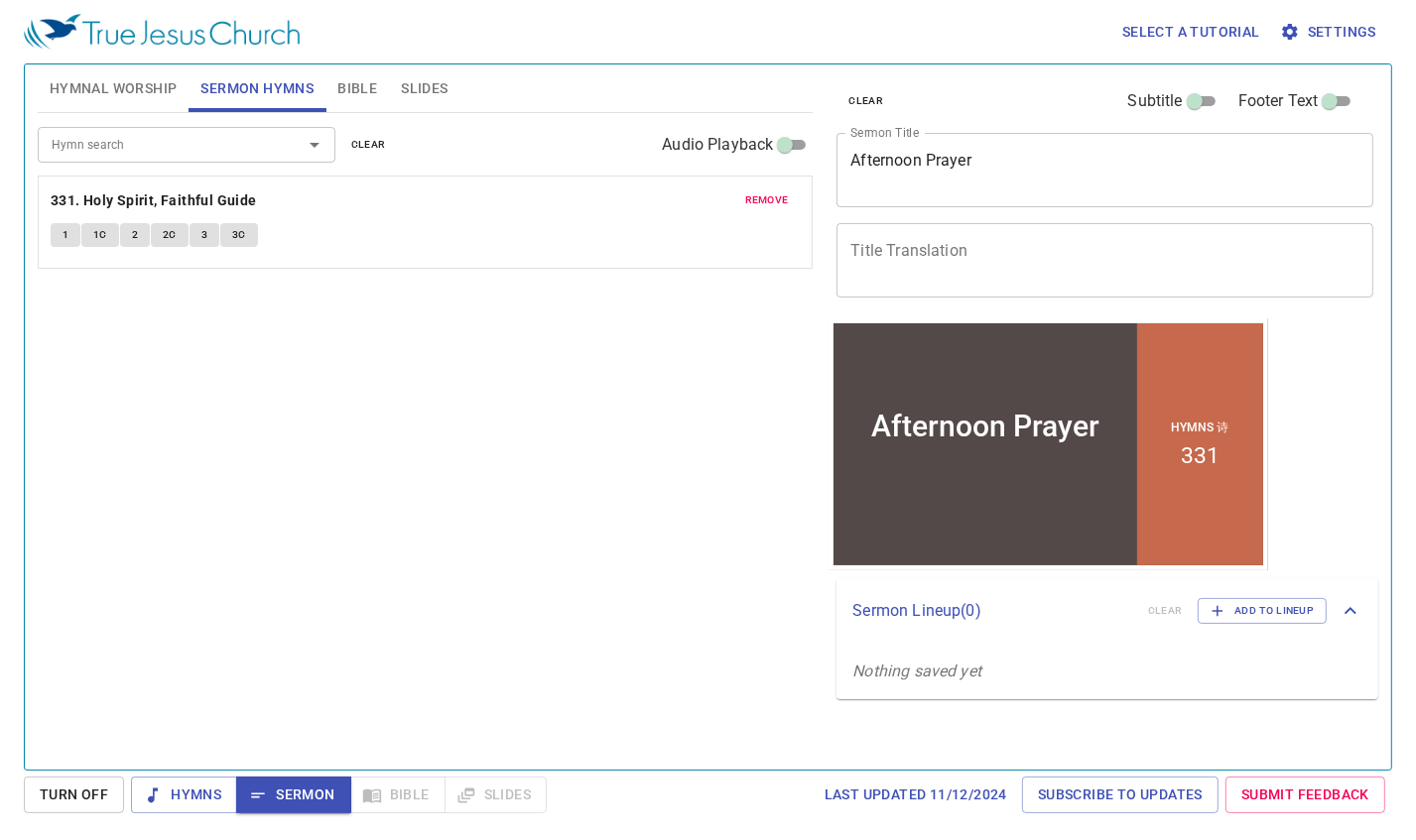 click on "Hymn search Hymn search   clear Audio Playback remove 331. Holy Spirit, Faithful Guide   1 1C 2 2C 3 3C" at bounding box center (426, 432) 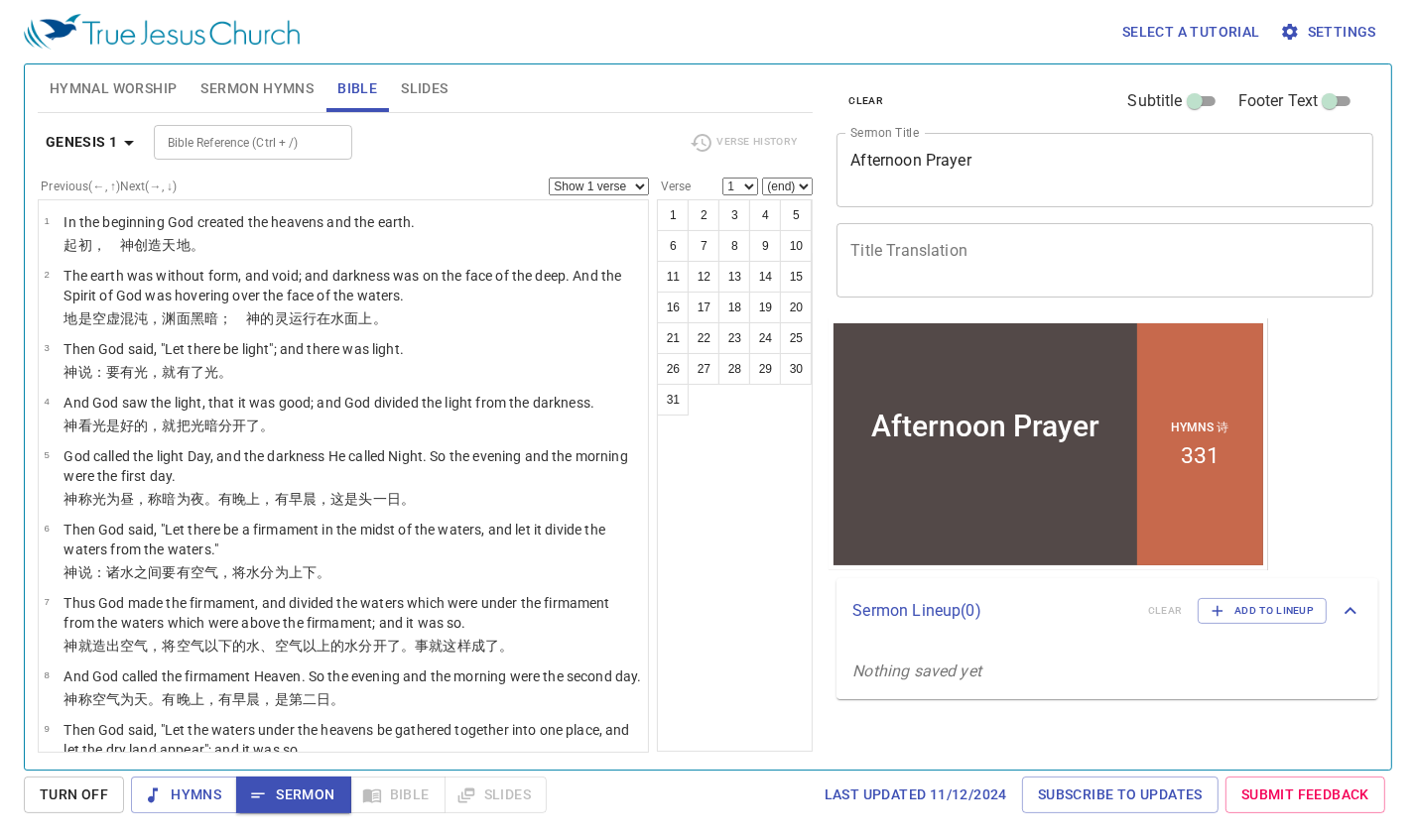 click on "Bible Reference (Ctrl + /)" at bounding box center [236, 142] 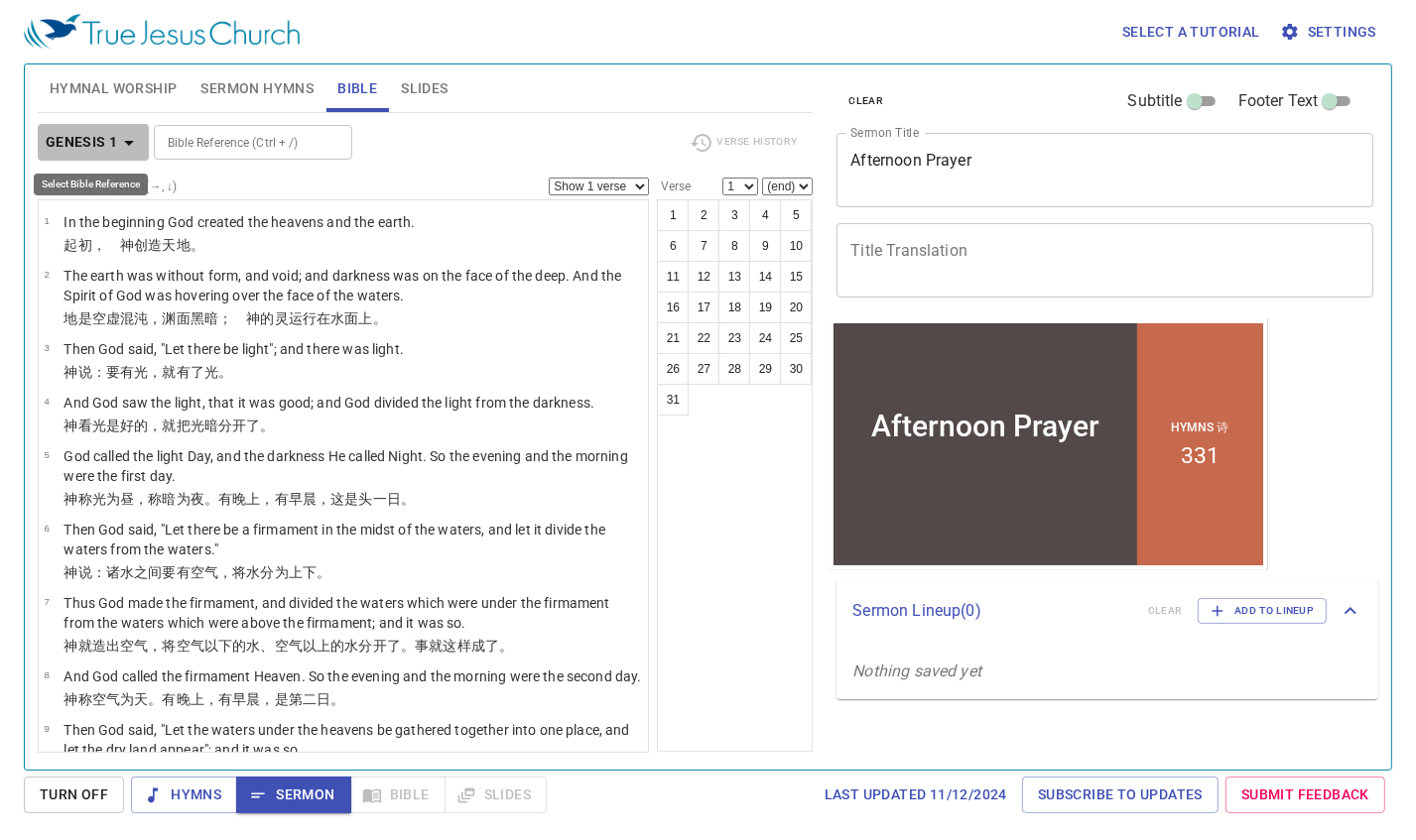 click at bounding box center [129, 143] 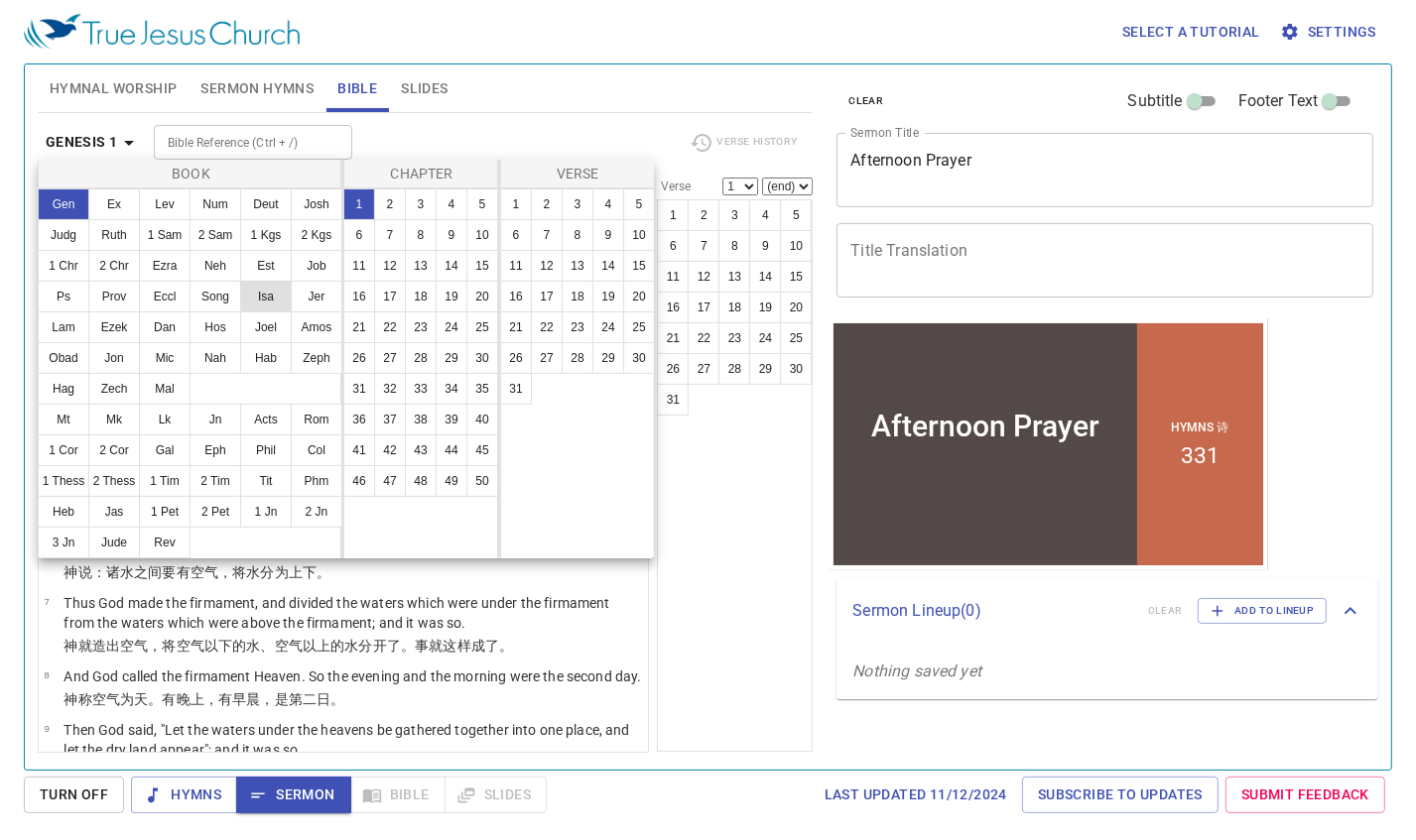 click on "Isa" at bounding box center [266, 297] 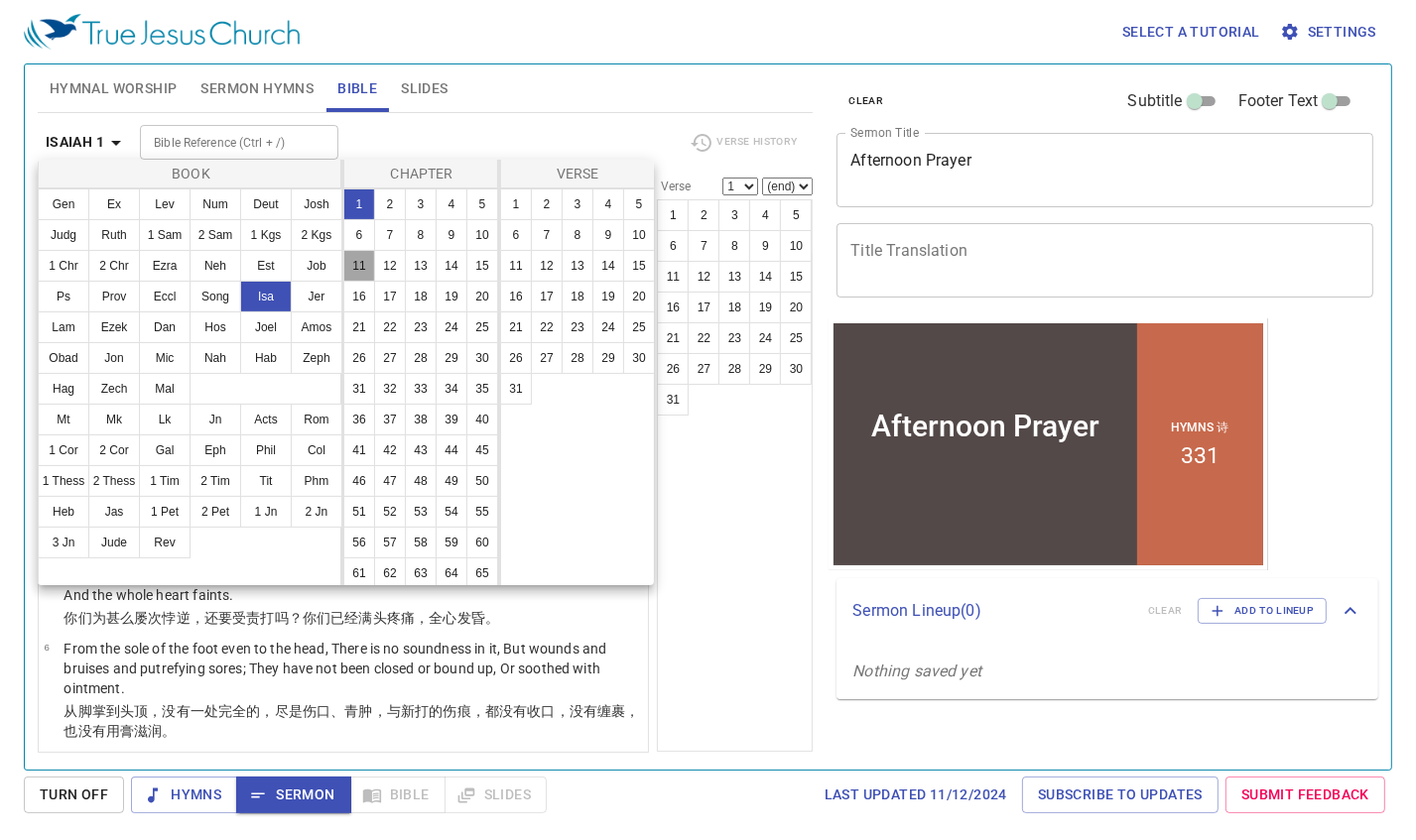 click on "11" at bounding box center (359, 266) 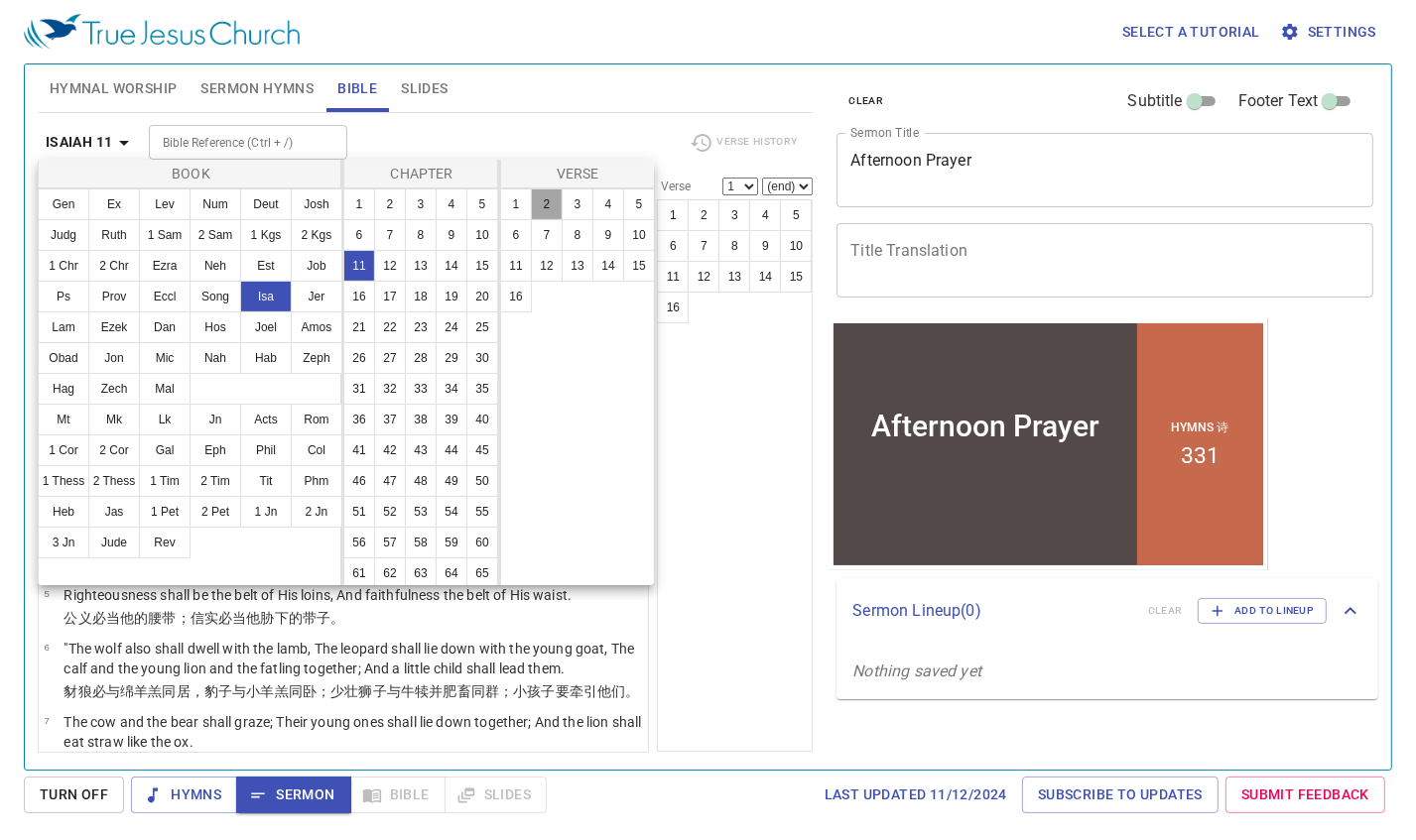 click on "2" at bounding box center [547, 204] 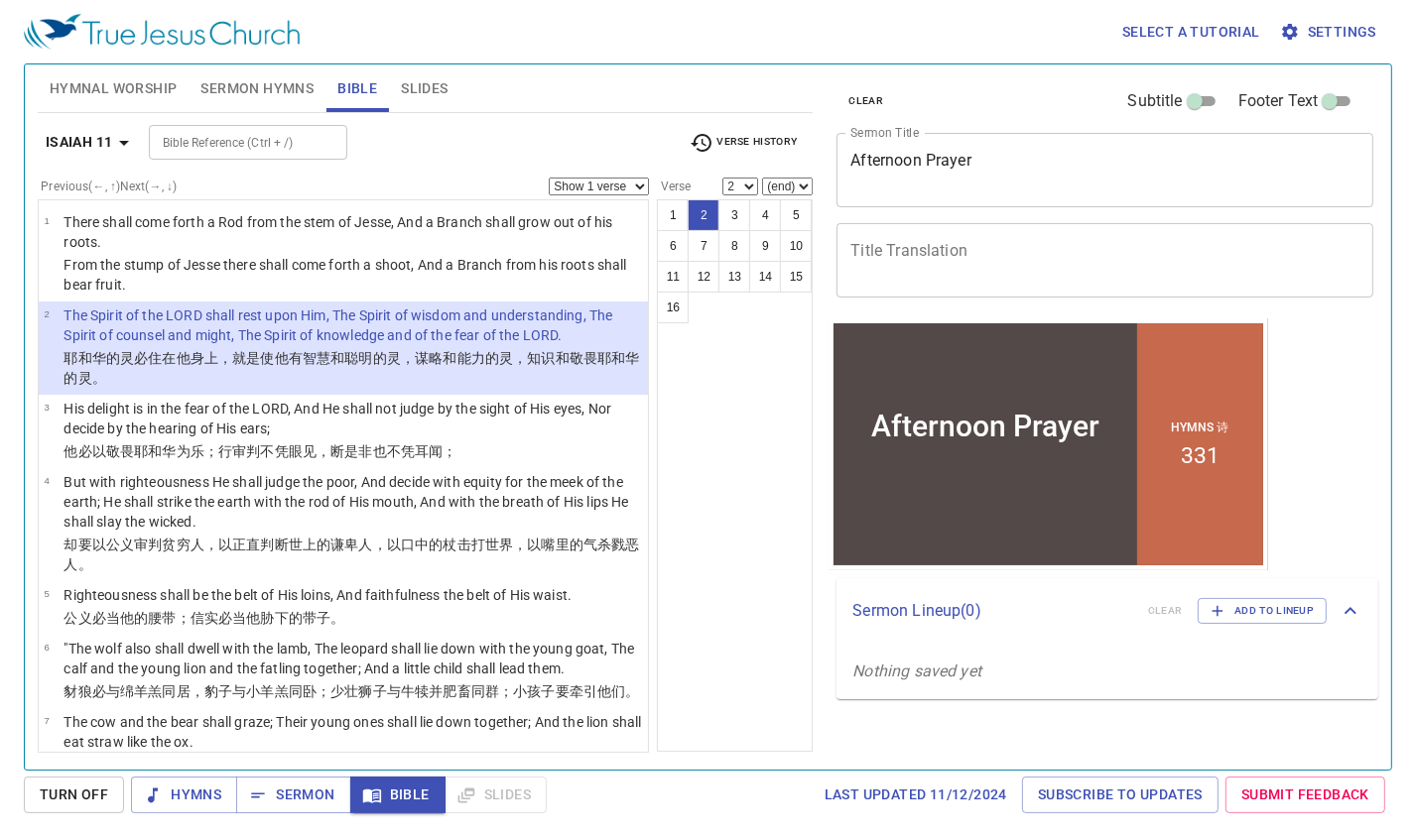 click on "1 2 3 4 5 6 7 8 9 10 11 12 13 14 15 16" at bounding box center [734, 475] 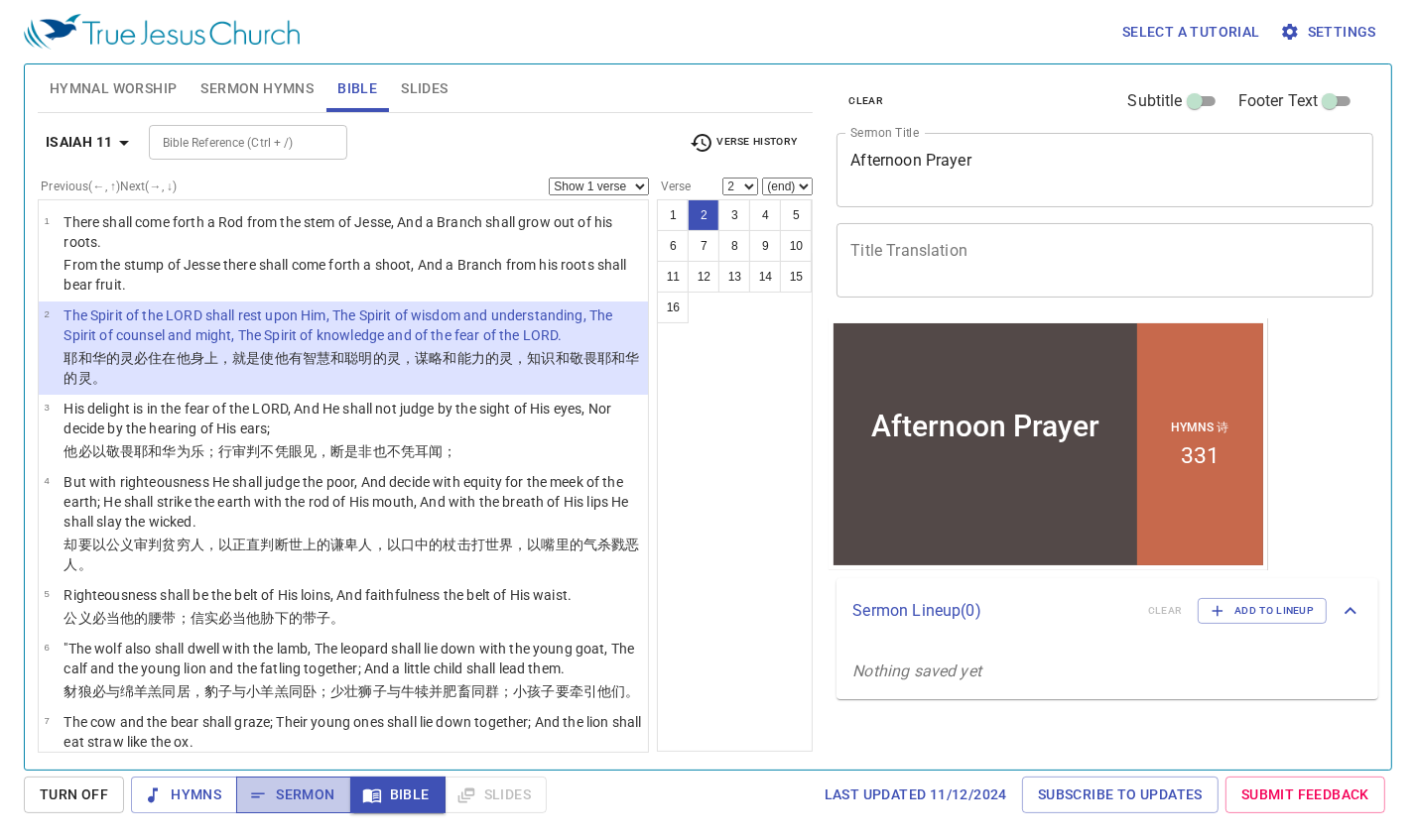 click on "Sermon" at bounding box center (184, 794) 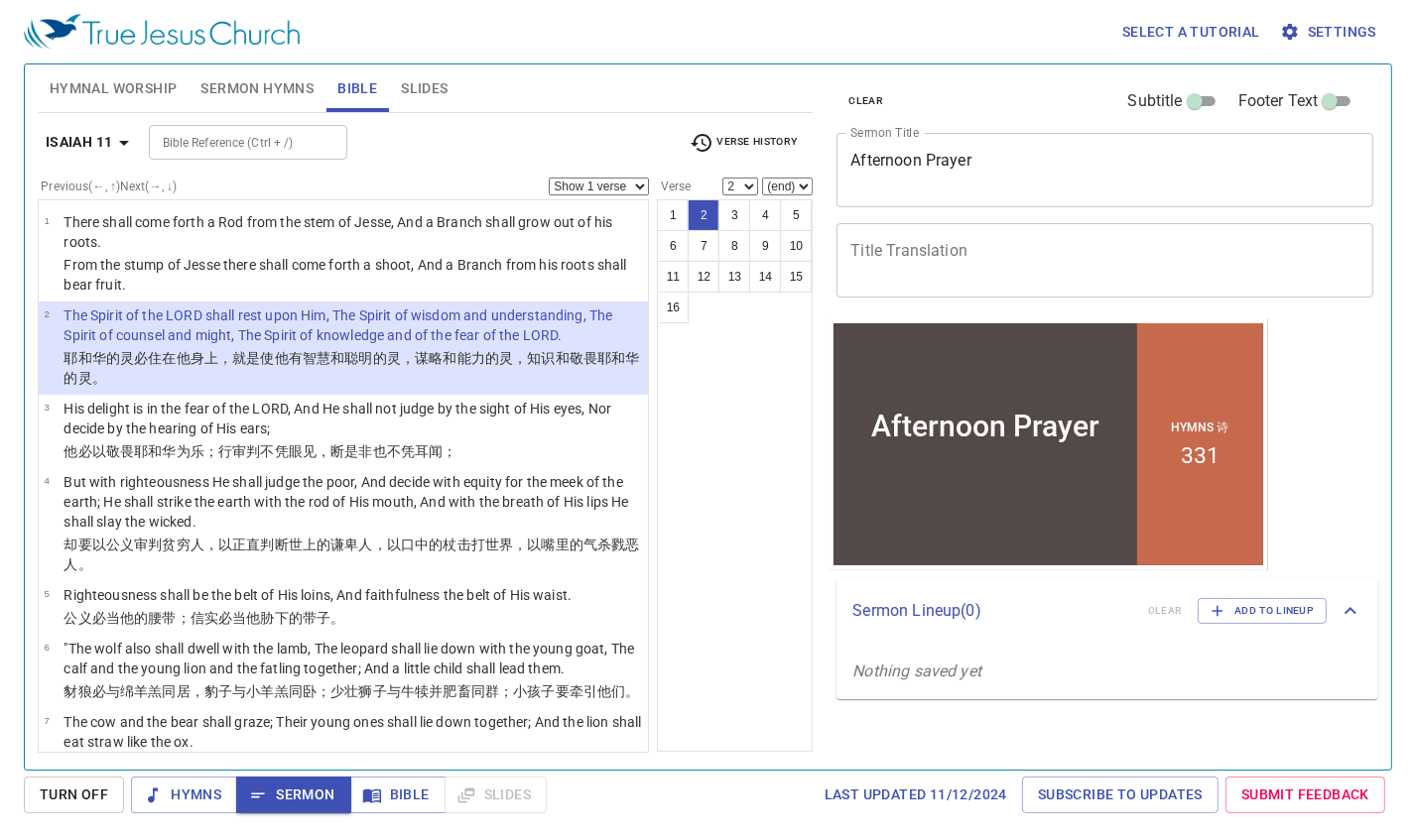 click on "1 2 3 4 5 6 7 8 9 10 11 12 13 14 15 16" at bounding box center (734, 475) 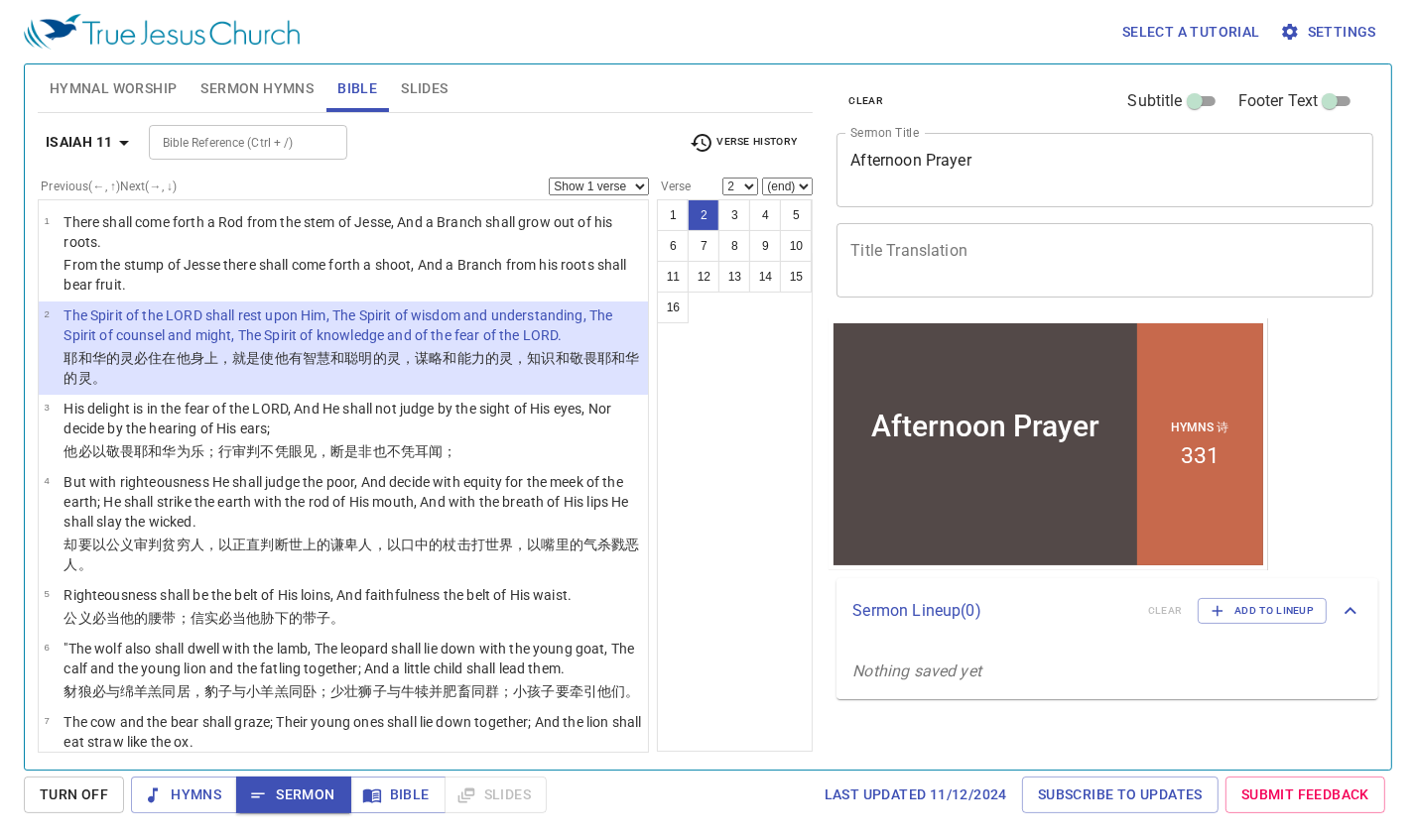 click on "1 2 3 4 5 6 7 8 9 10 11 12 13 14 15 16" at bounding box center [734, 475] 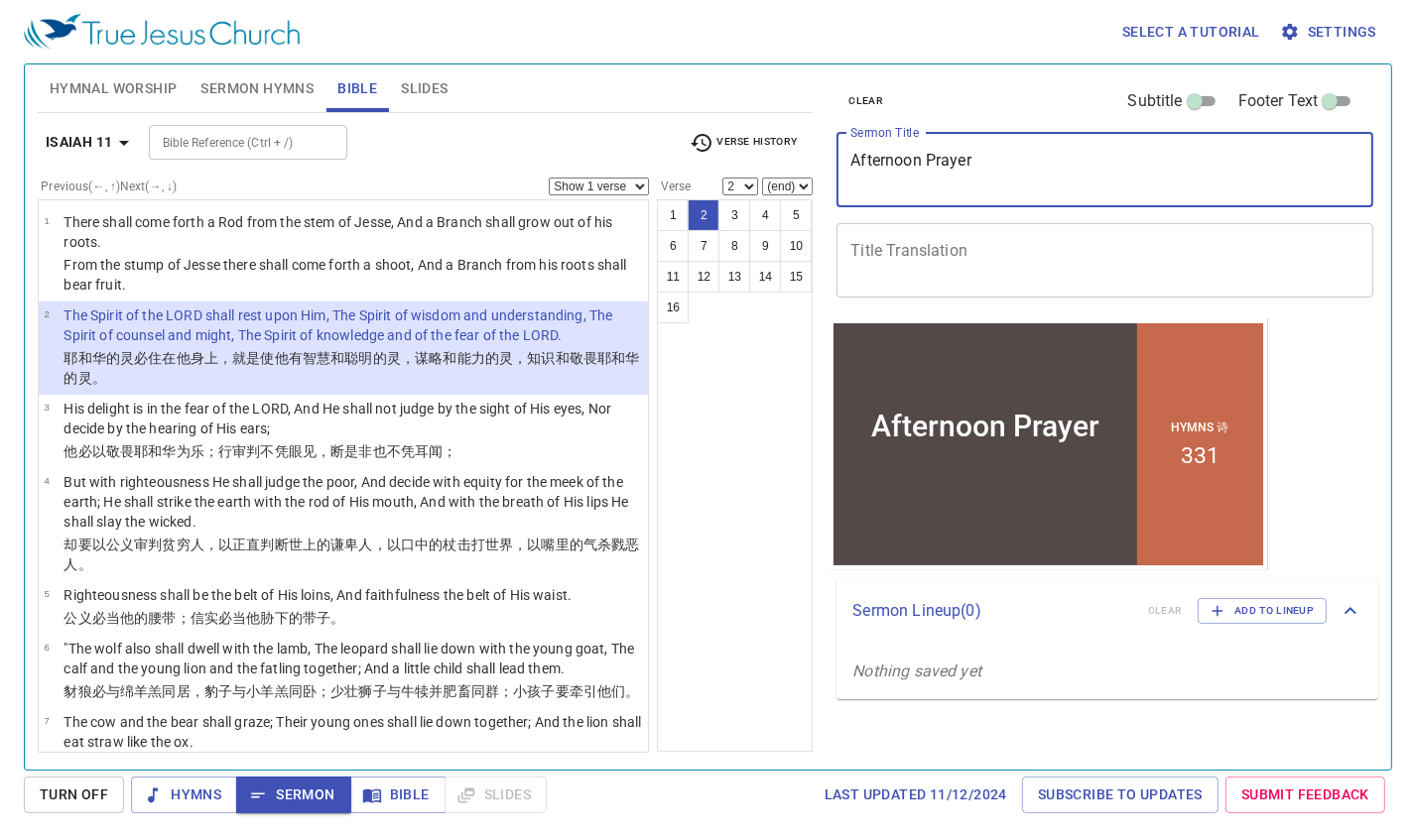 drag, startPoint x: 1003, startPoint y: 165, endPoint x: 802, endPoint y: 171, distance: 201.08953 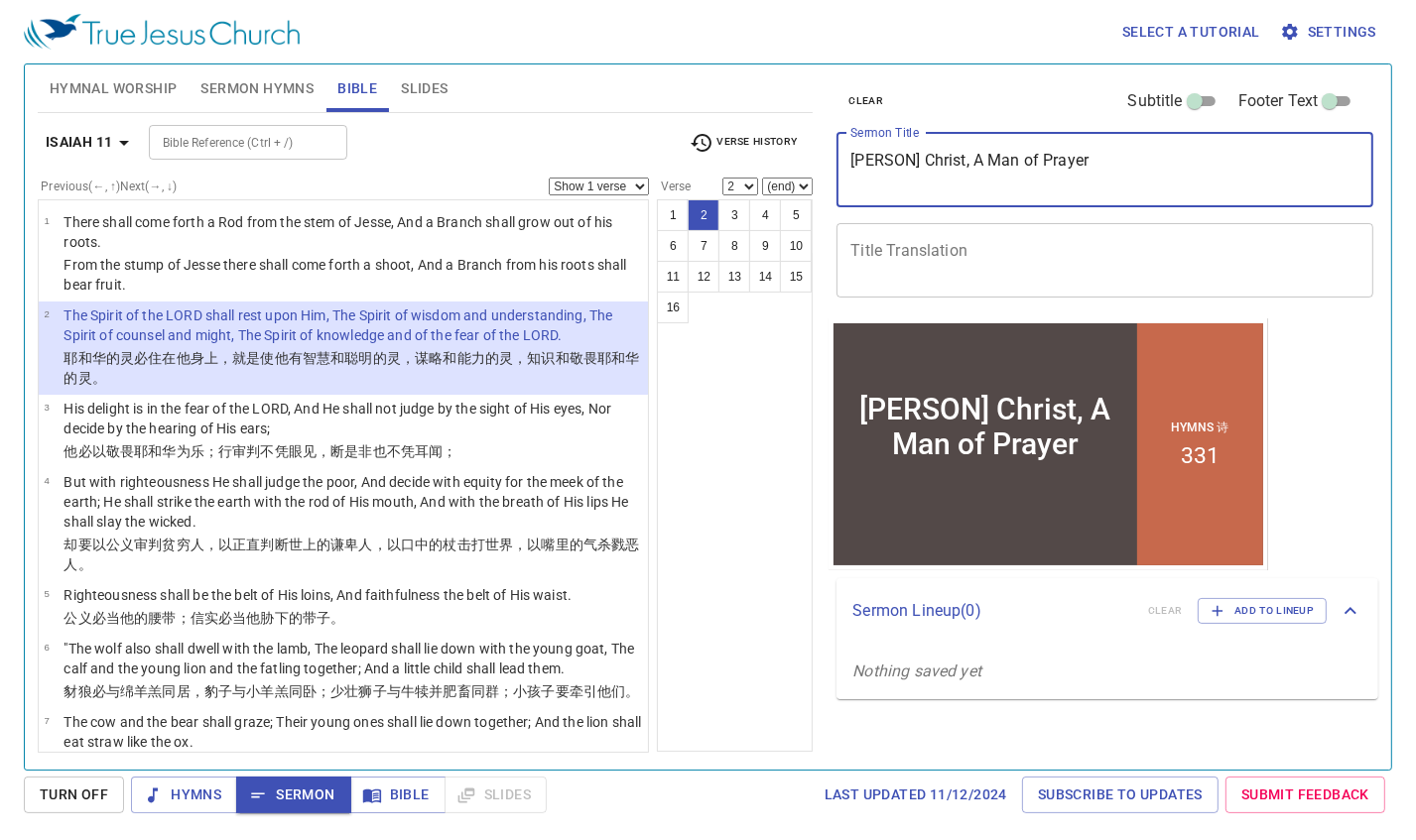 type on "Jesus Christ, A Man of Prayer" 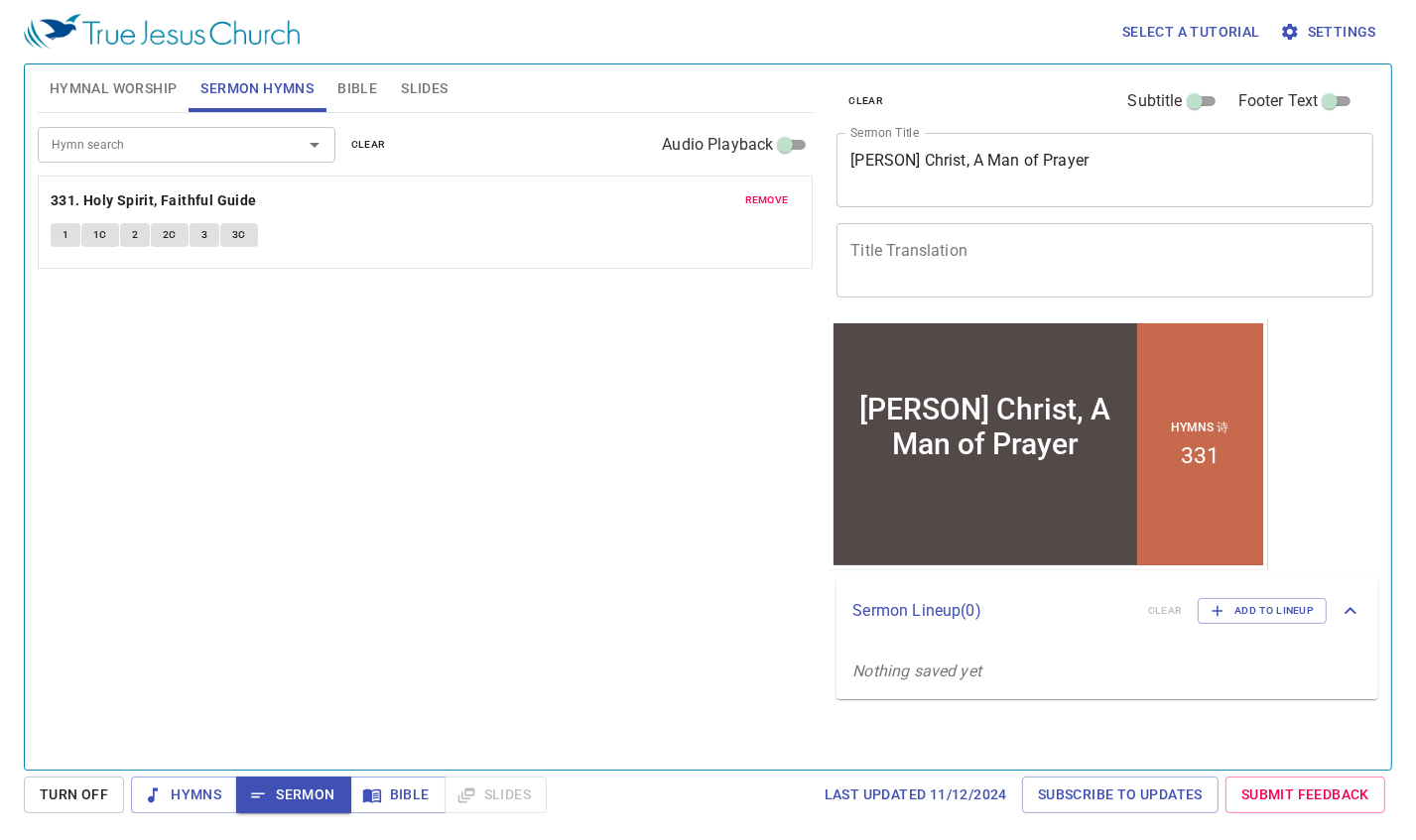 click on "remove" at bounding box center (767, 200) 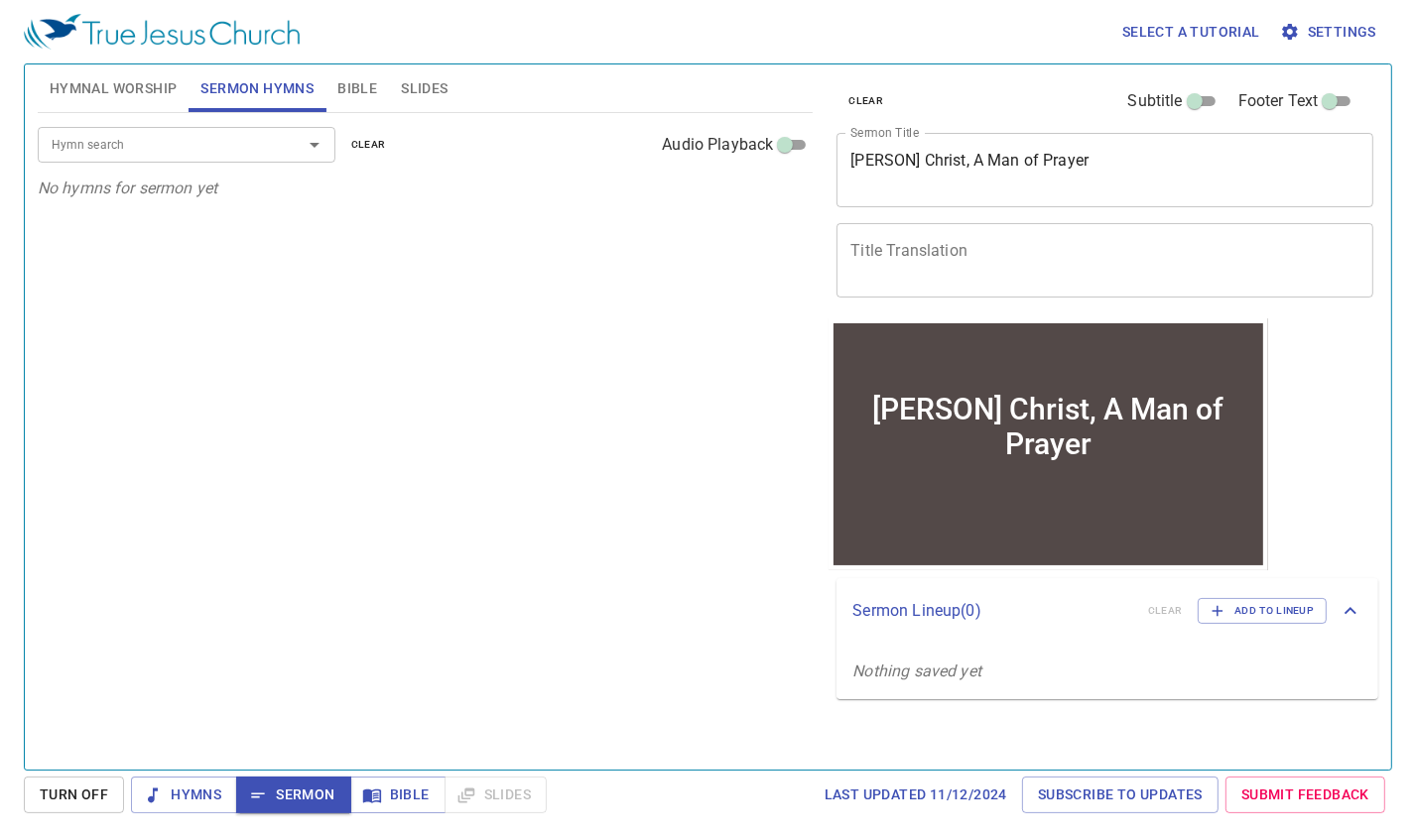 click on "Hymn search Hymn search   clear Audio Playback No hymns for sermon yet" at bounding box center [426, 432] 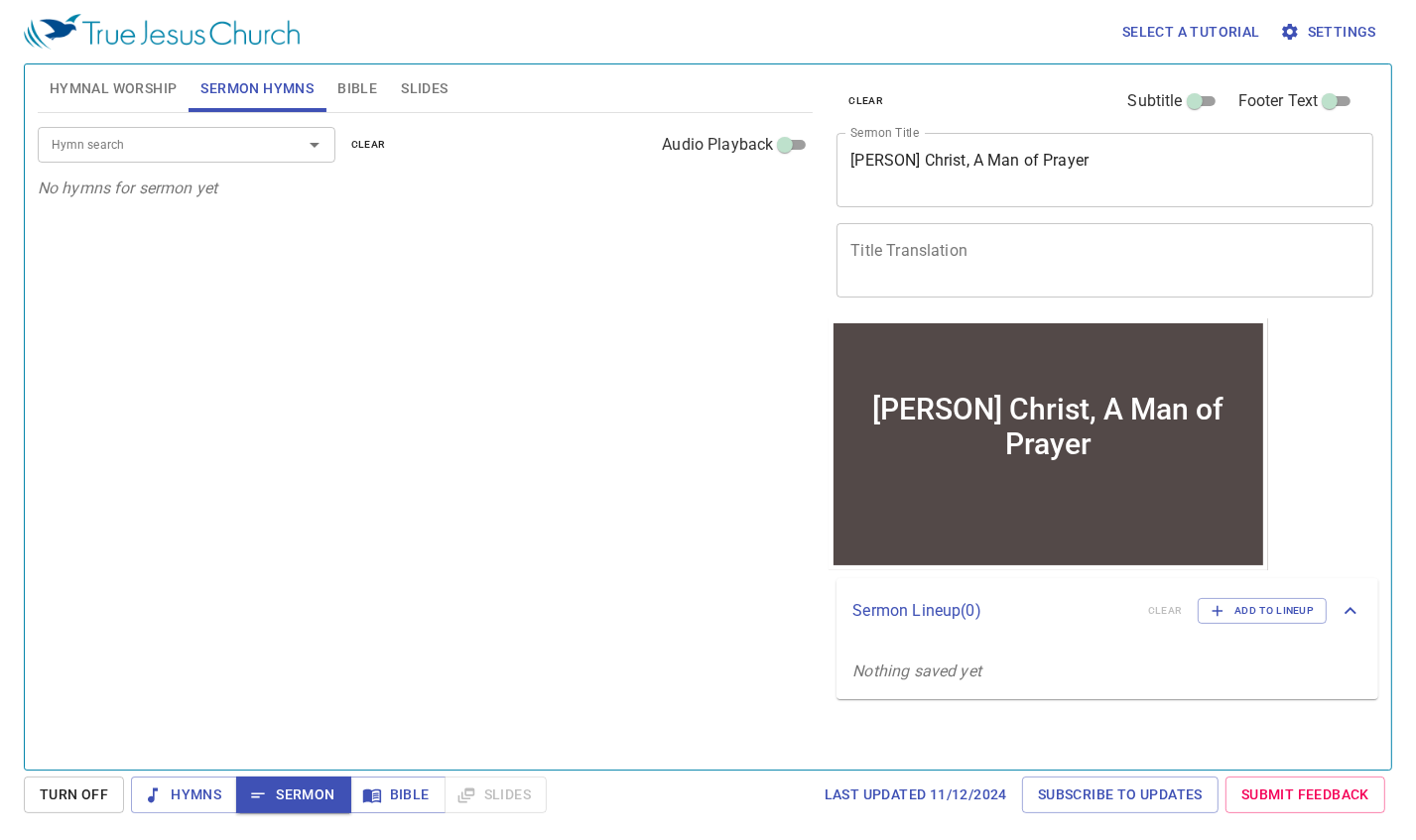 click on "Hymn search Hymn search   clear Audio Playback No hymns for sermon yet" at bounding box center (426, 432) 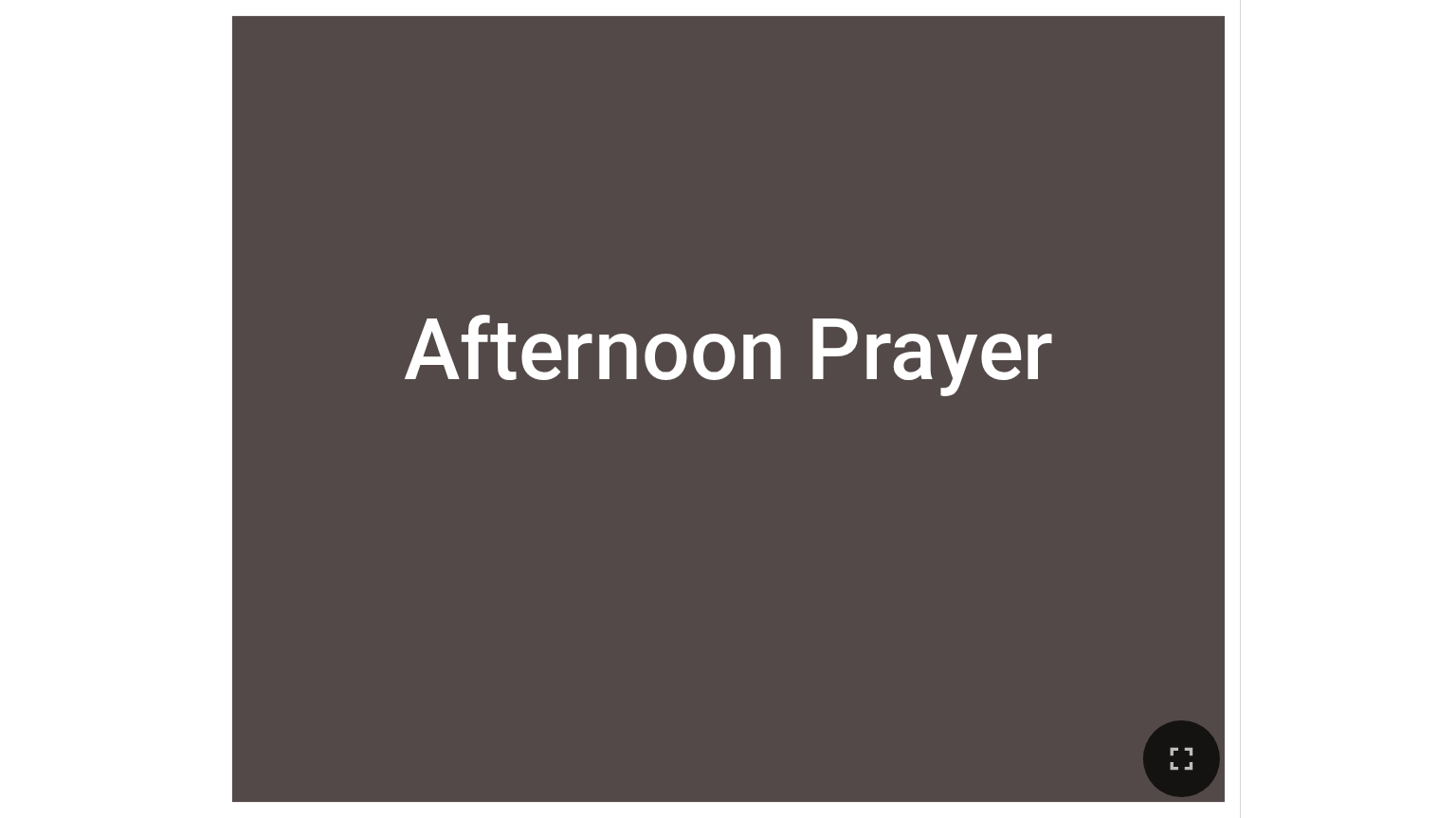 scroll, scrollTop: 0, scrollLeft: 0, axis: both 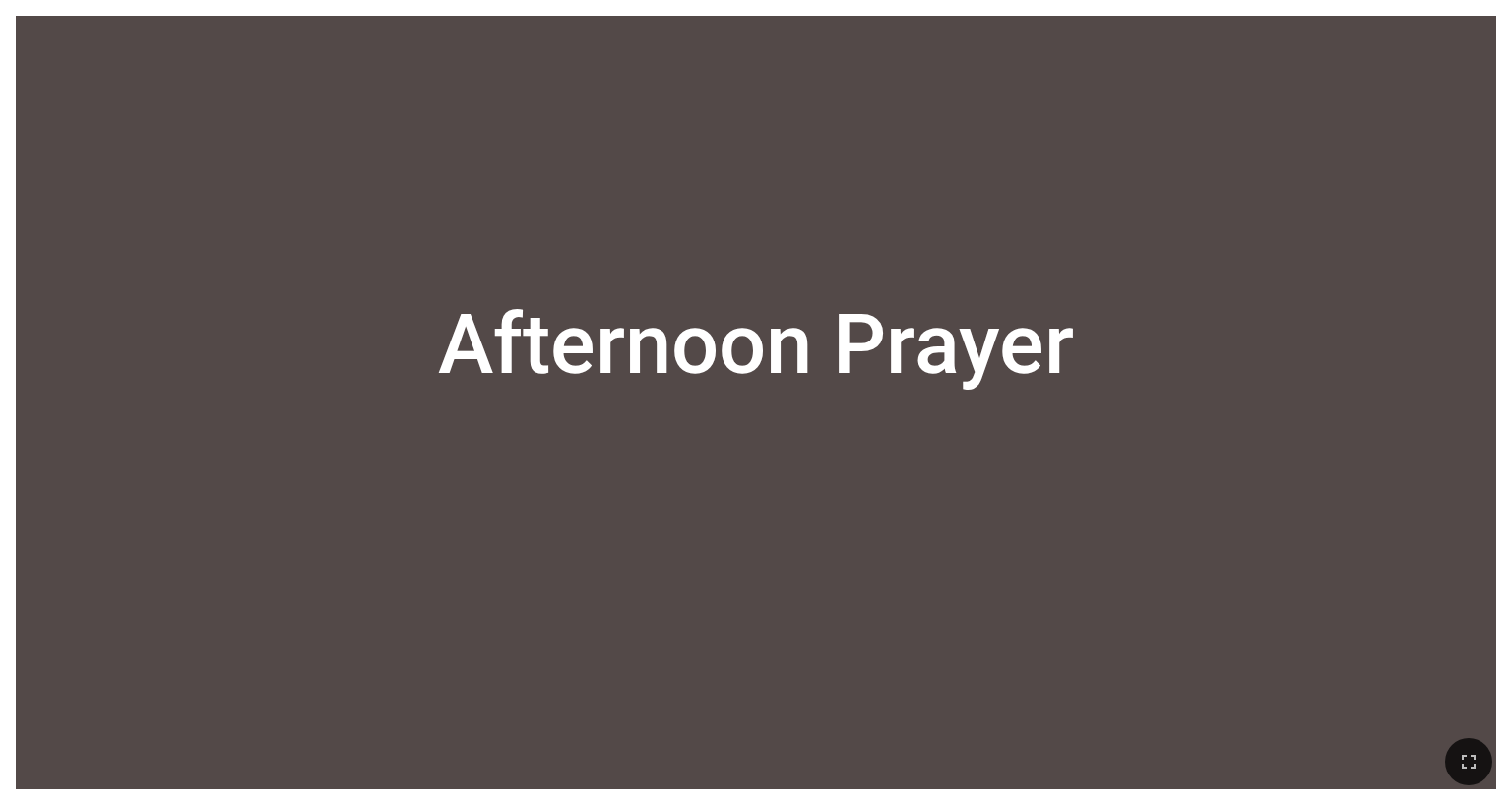click on "Afternoon Prayer" at bounding box center [756, 344] 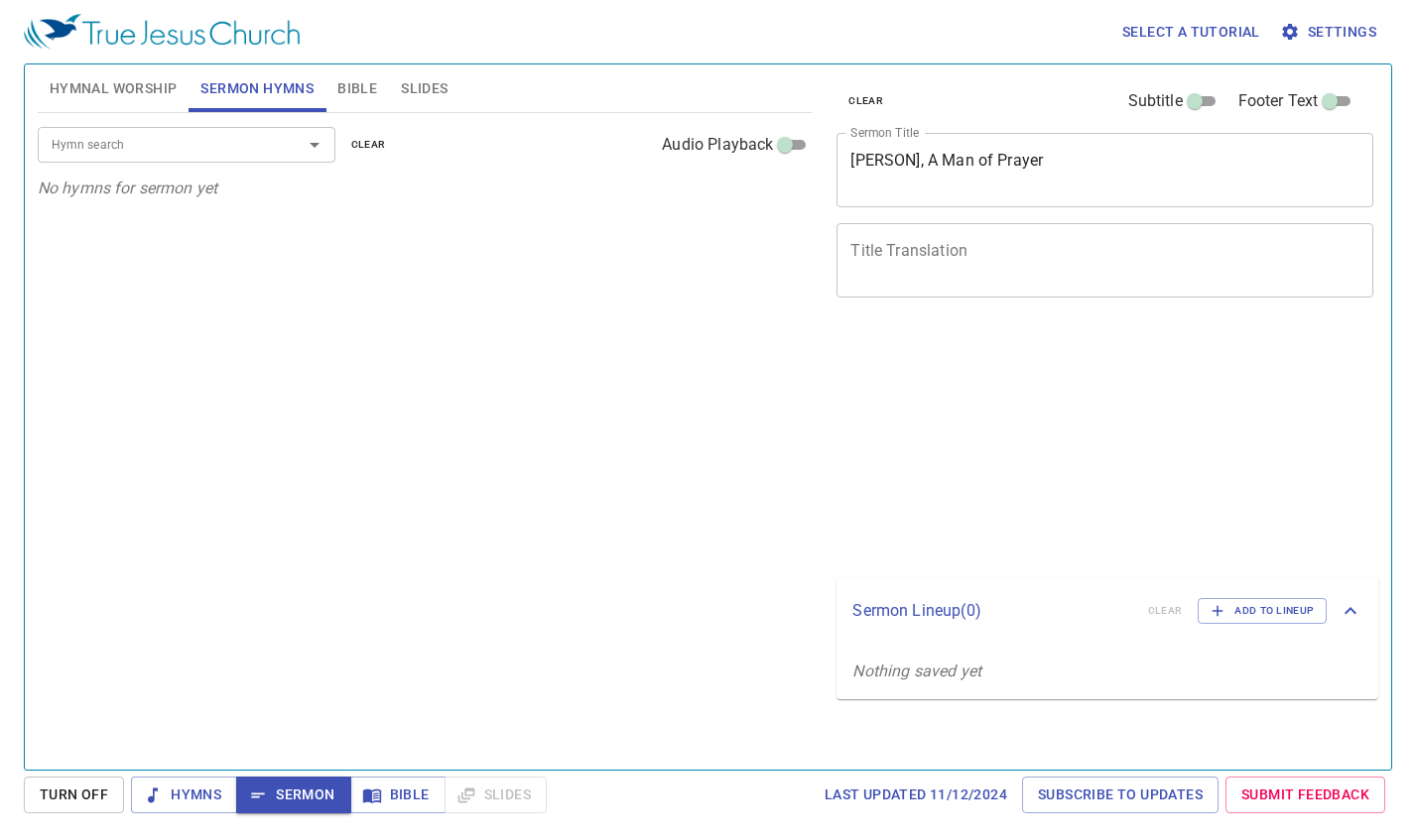 scroll, scrollTop: 0, scrollLeft: 0, axis: both 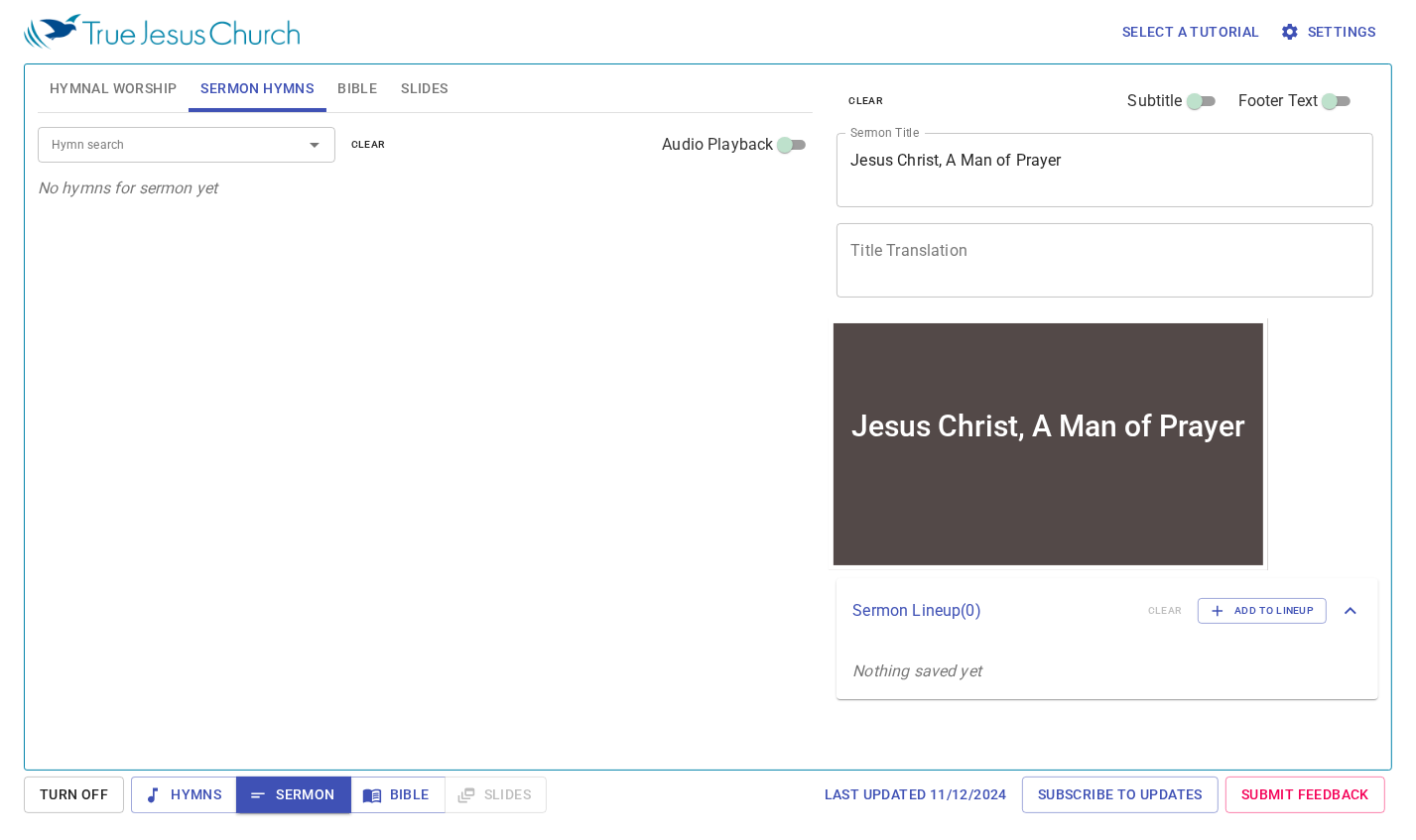 click on "Hymn search Hymn search   clear Audio Playback No hymns for sermon yet" at bounding box center [426, 432] 